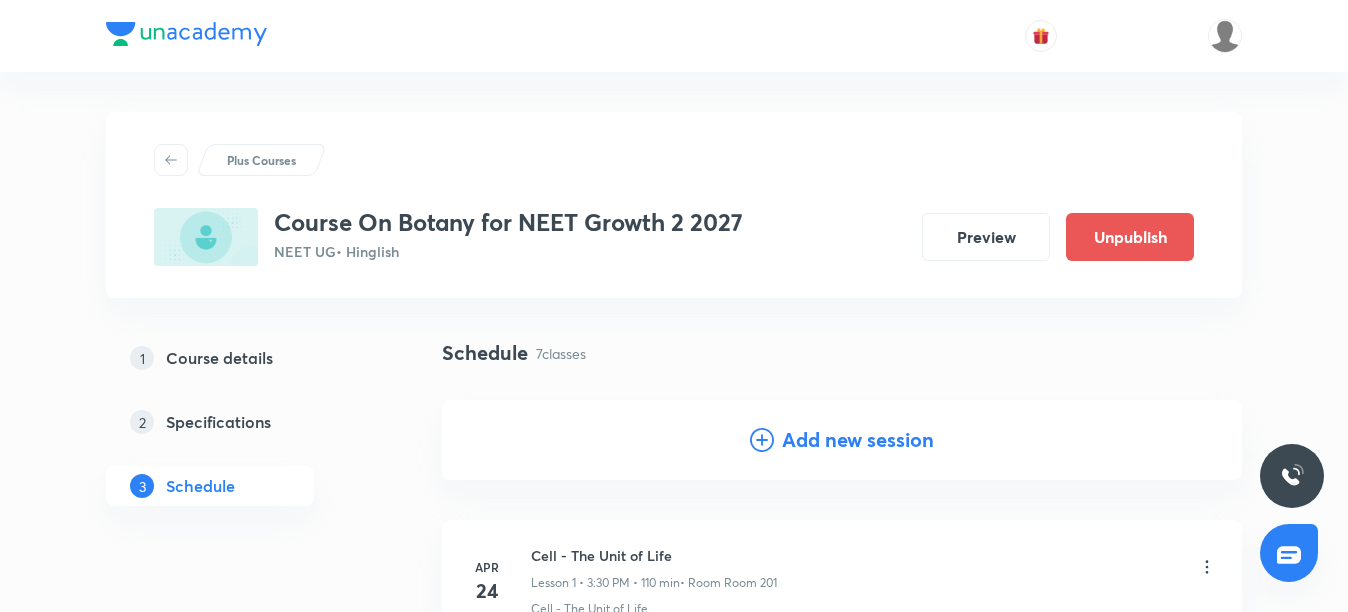 scroll, scrollTop: 1057, scrollLeft: 0, axis: vertical 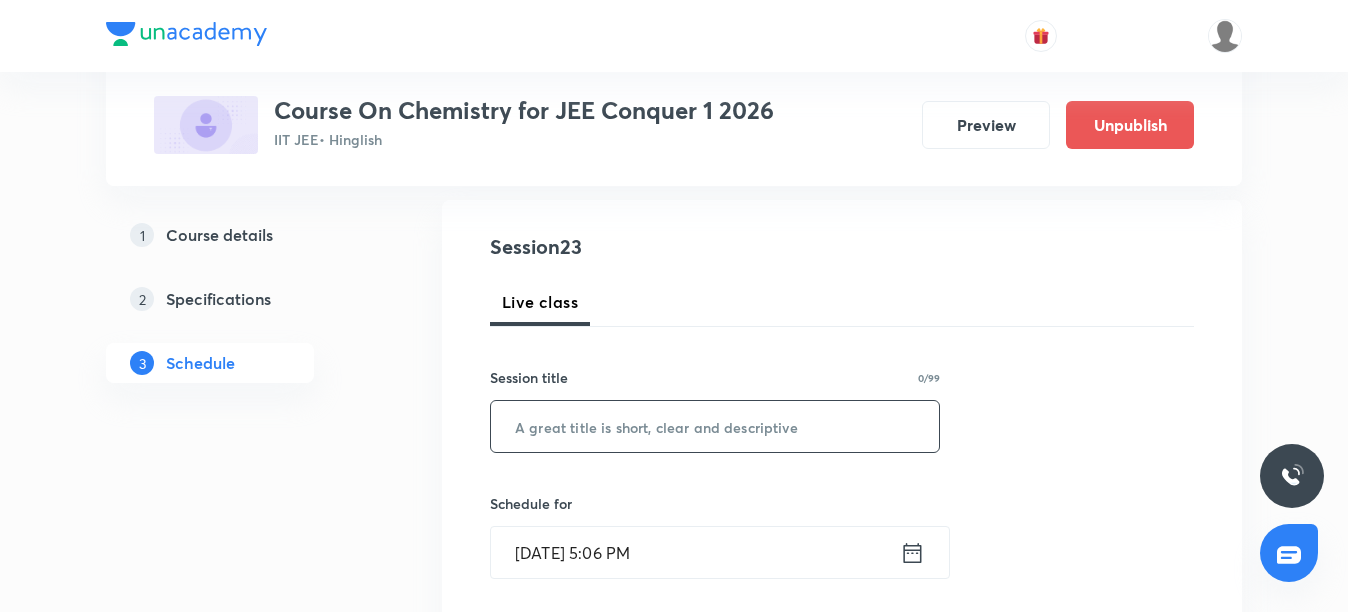 click at bounding box center [715, 426] 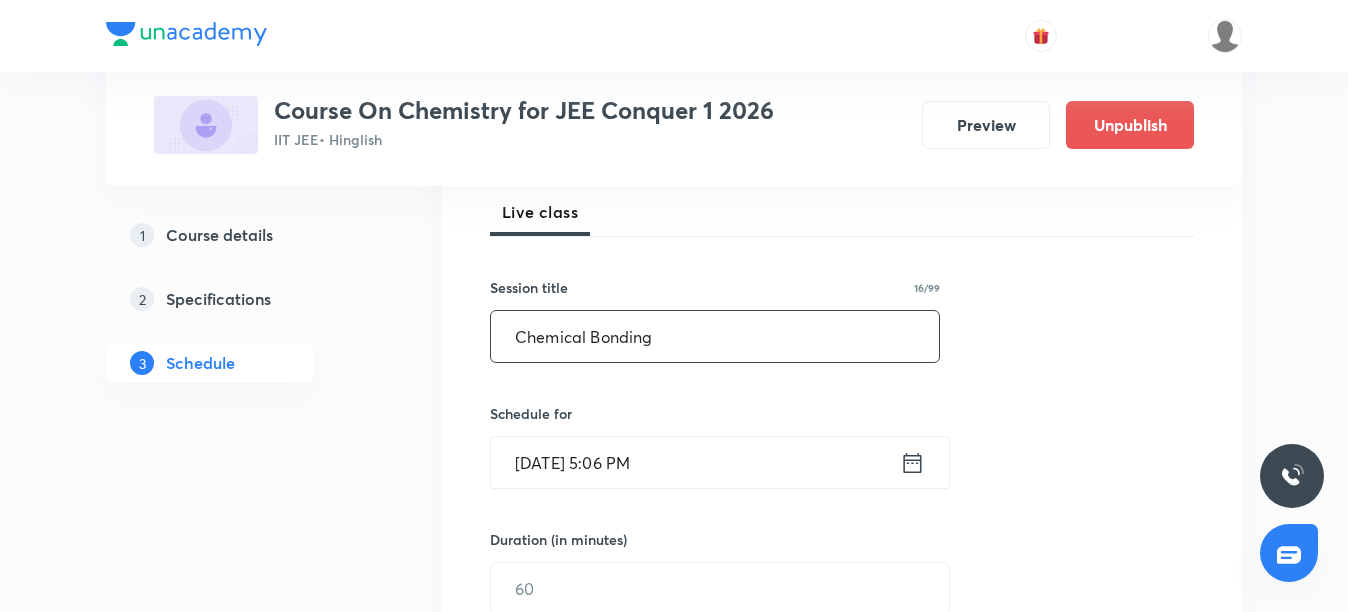scroll, scrollTop: 400, scrollLeft: 0, axis: vertical 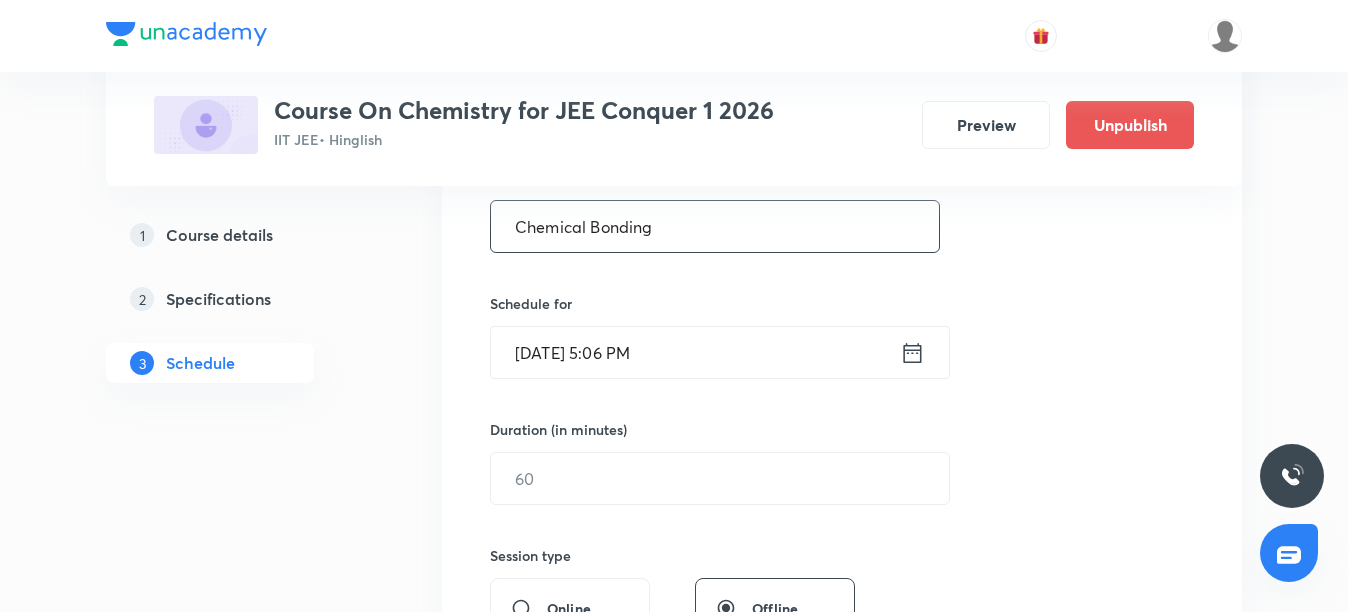 type on "Chemical Bonding" 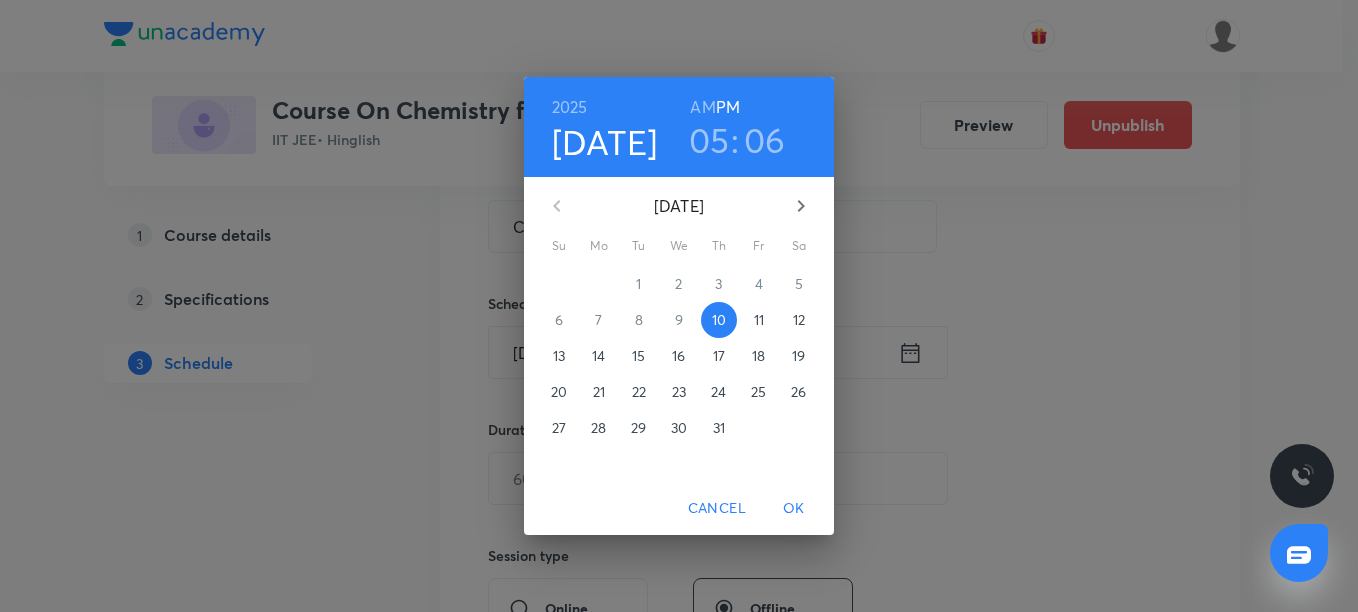 click on "11" at bounding box center (759, 320) 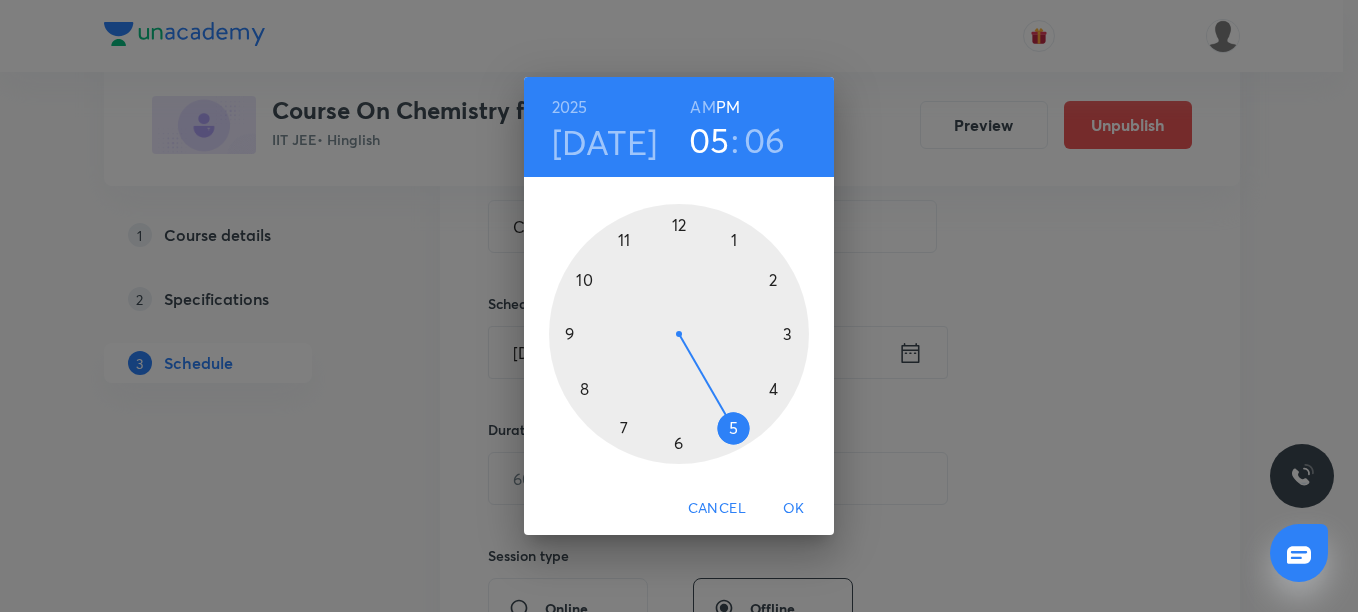 click on "AM" at bounding box center [702, 107] 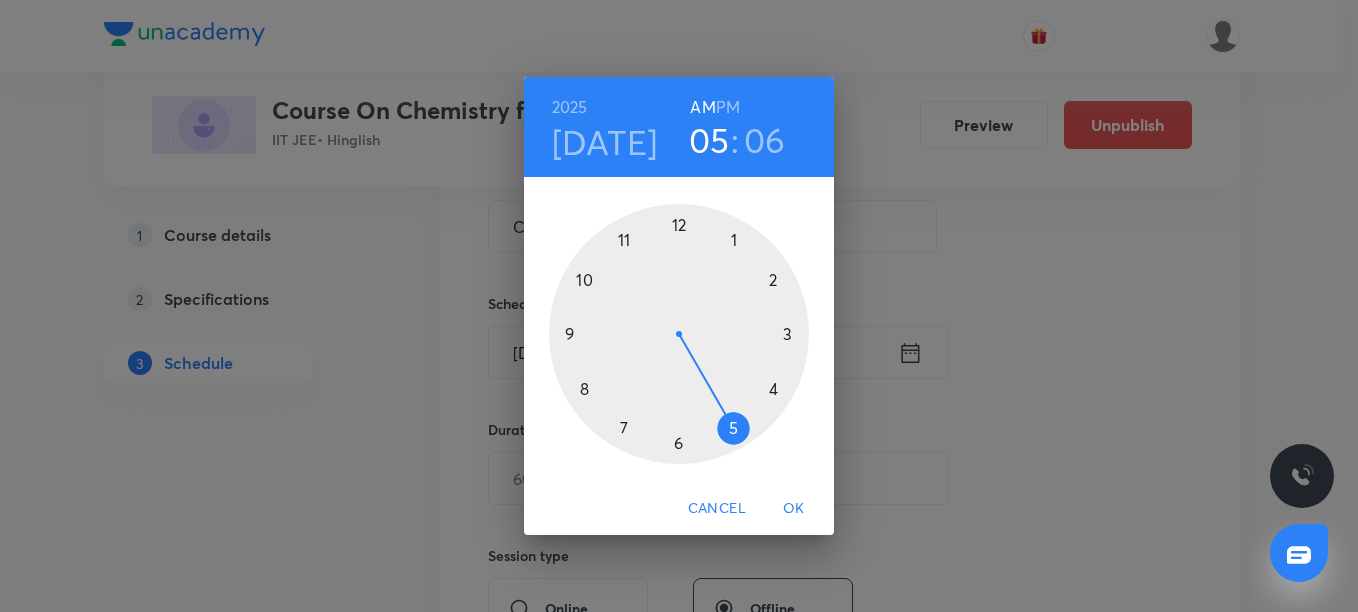 click at bounding box center (679, 334) 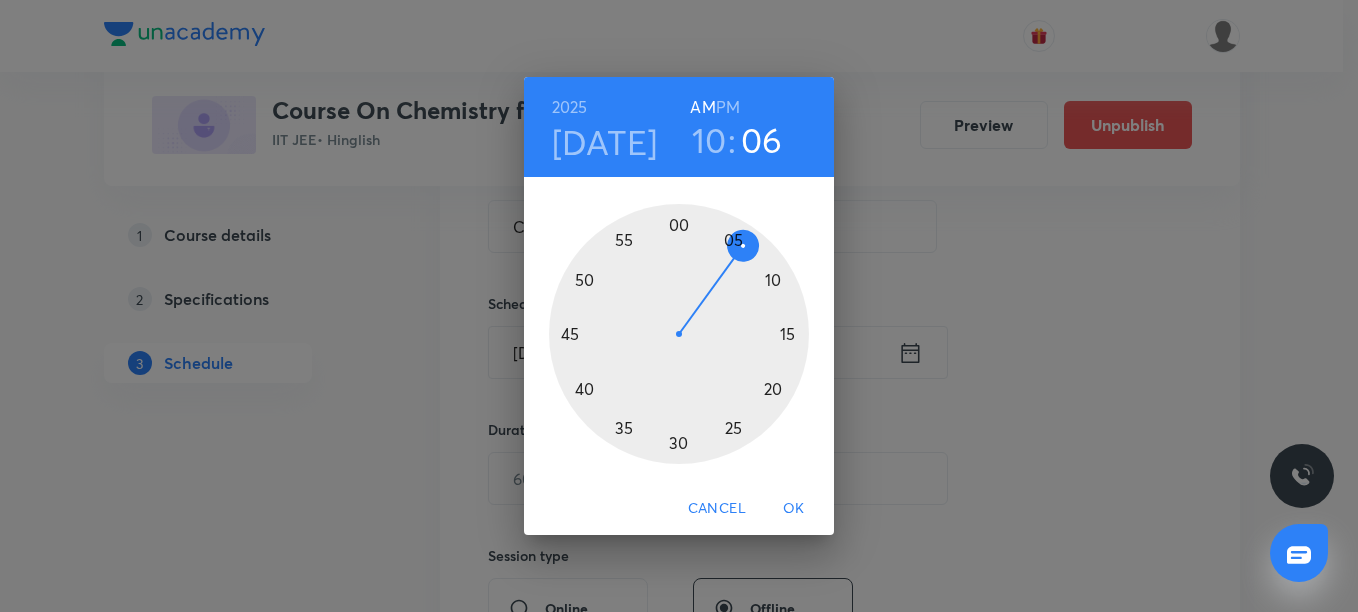 click at bounding box center [679, 334] 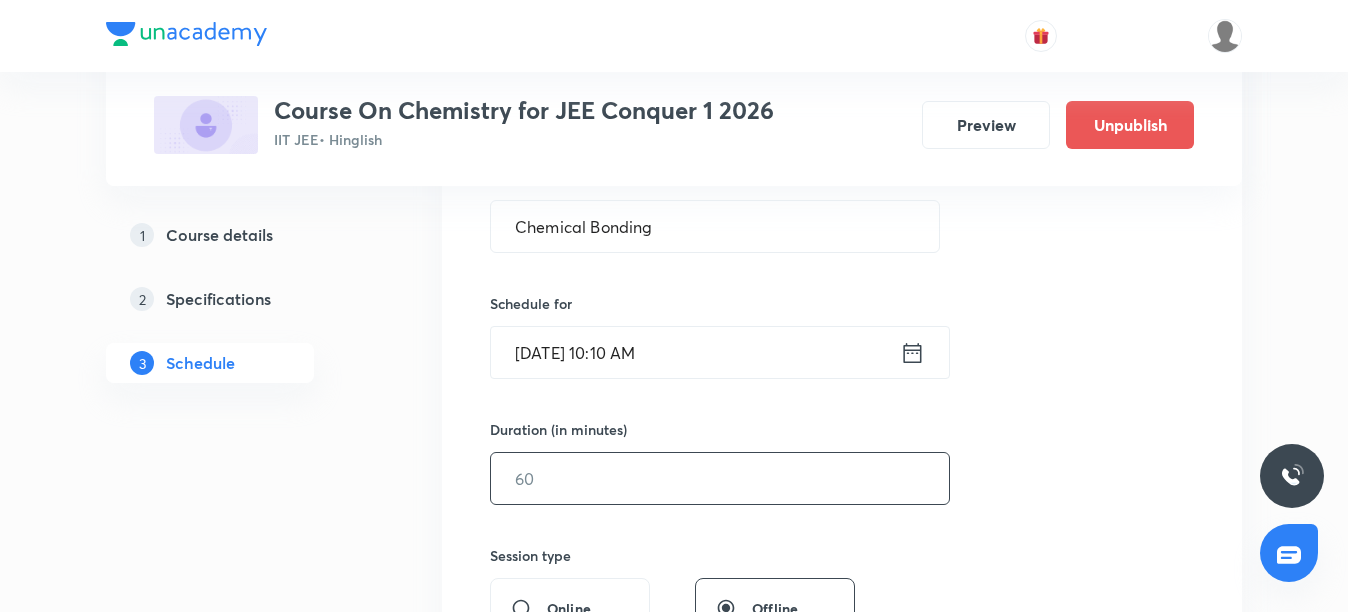 click at bounding box center [720, 478] 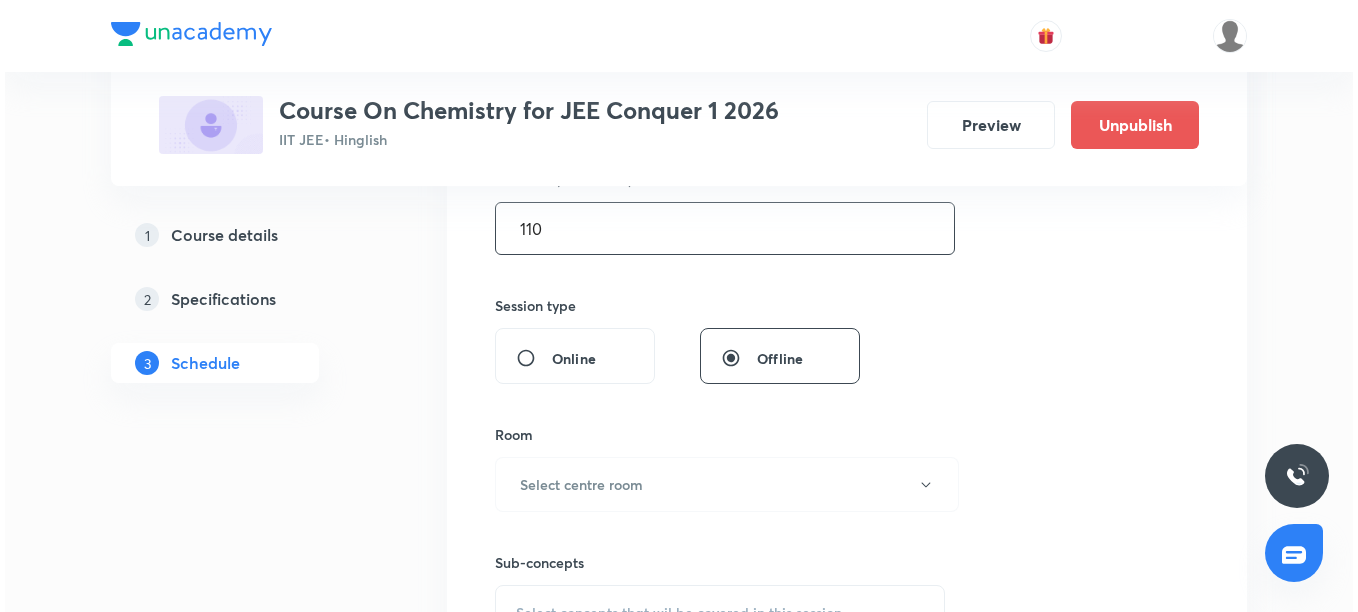 scroll, scrollTop: 700, scrollLeft: 0, axis: vertical 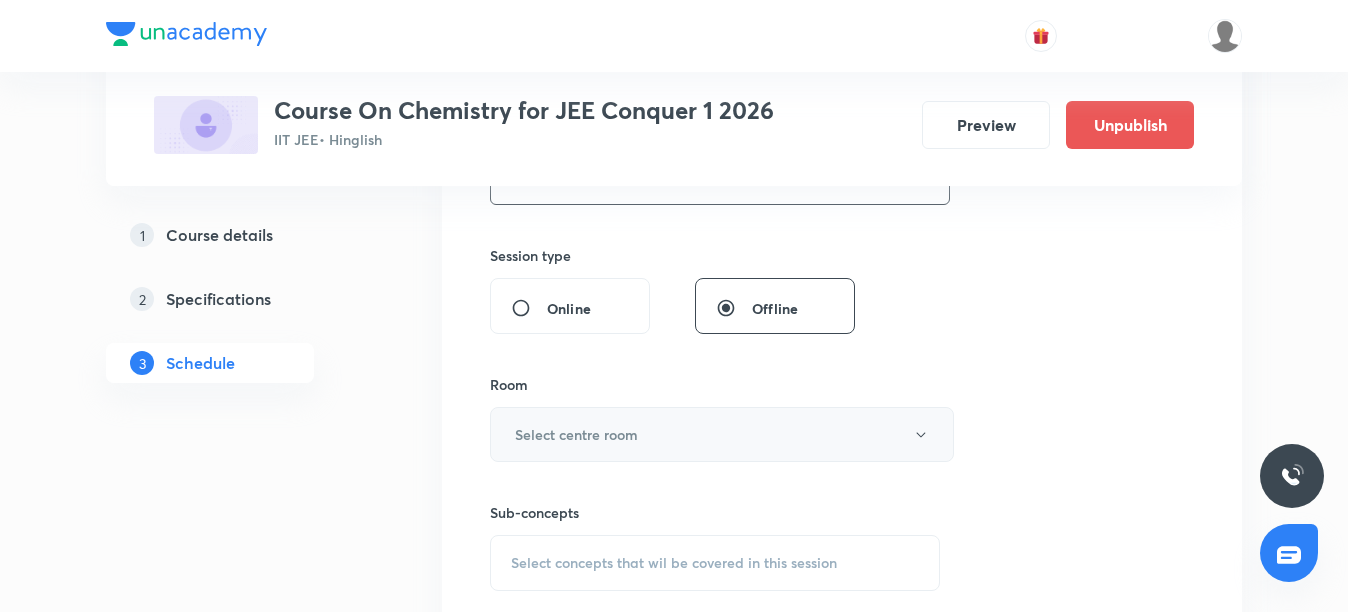 type on "110" 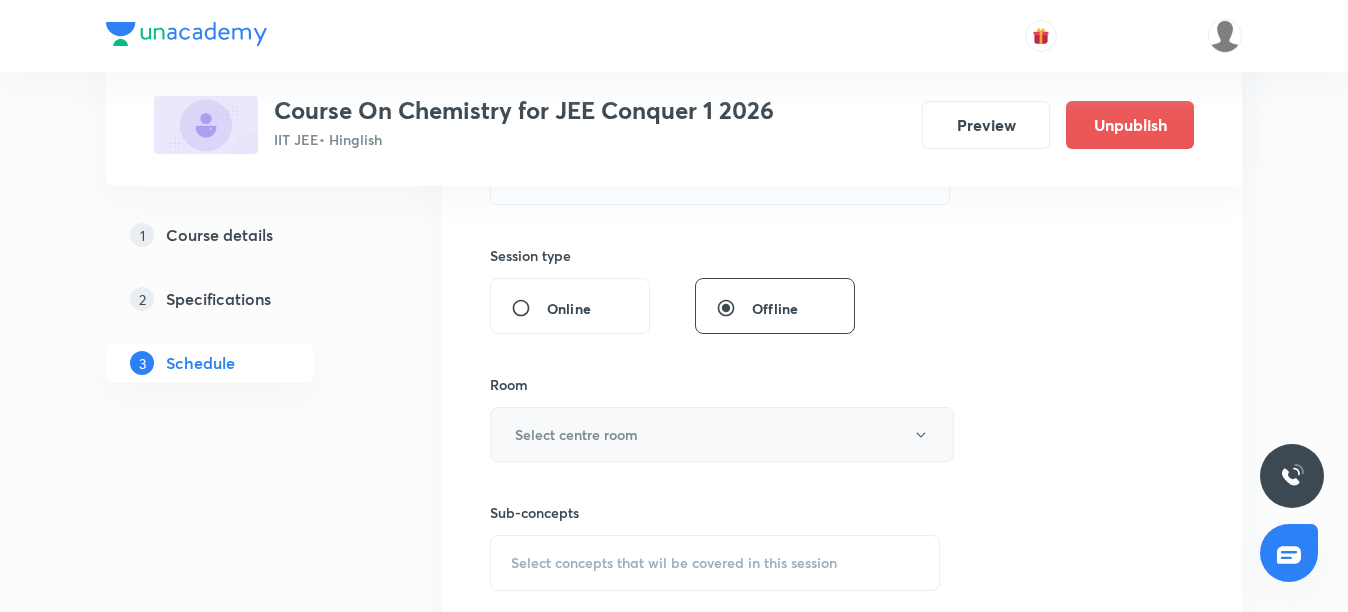 click on "Select centre room" at bounding box center [576, 434] 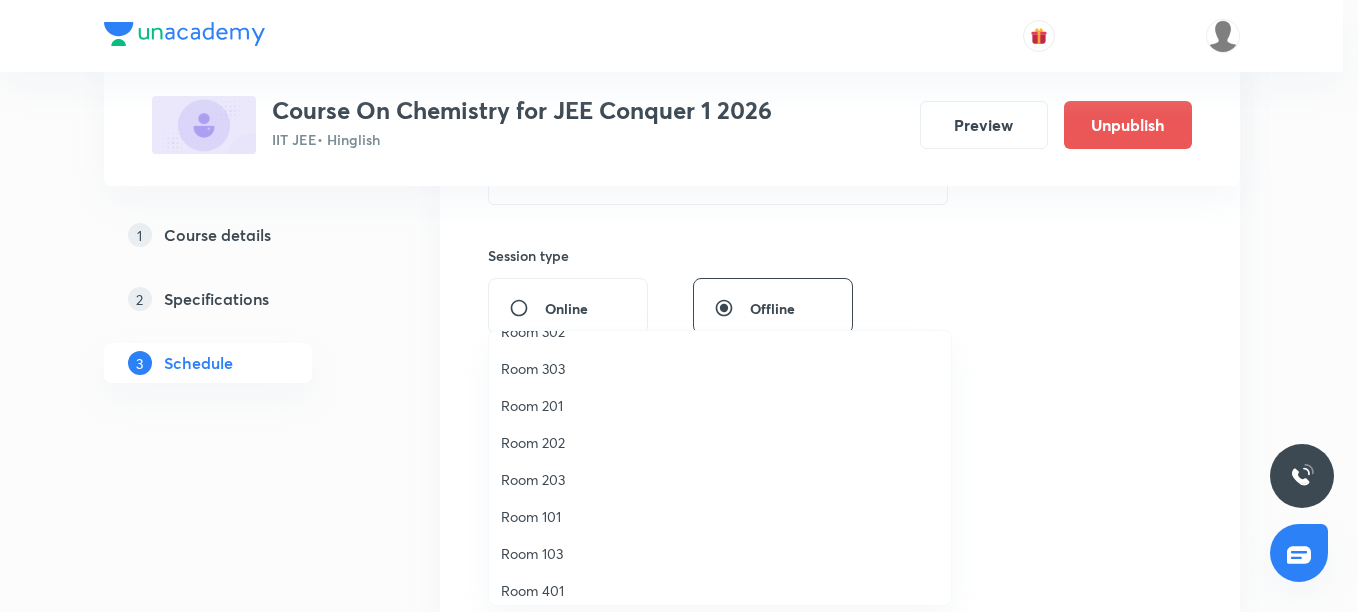 scroll, scrollTop: 186, scrollLeft: 0, axis: vertical 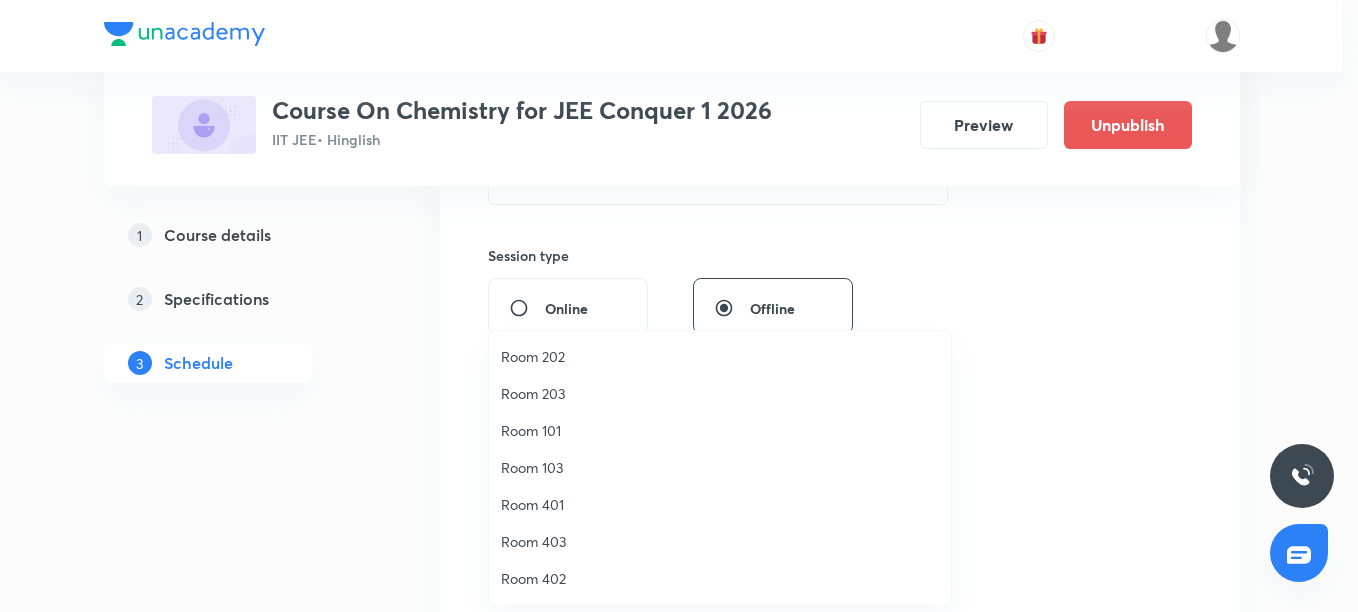 click on "Room 101" at bounding box center [720, 430] 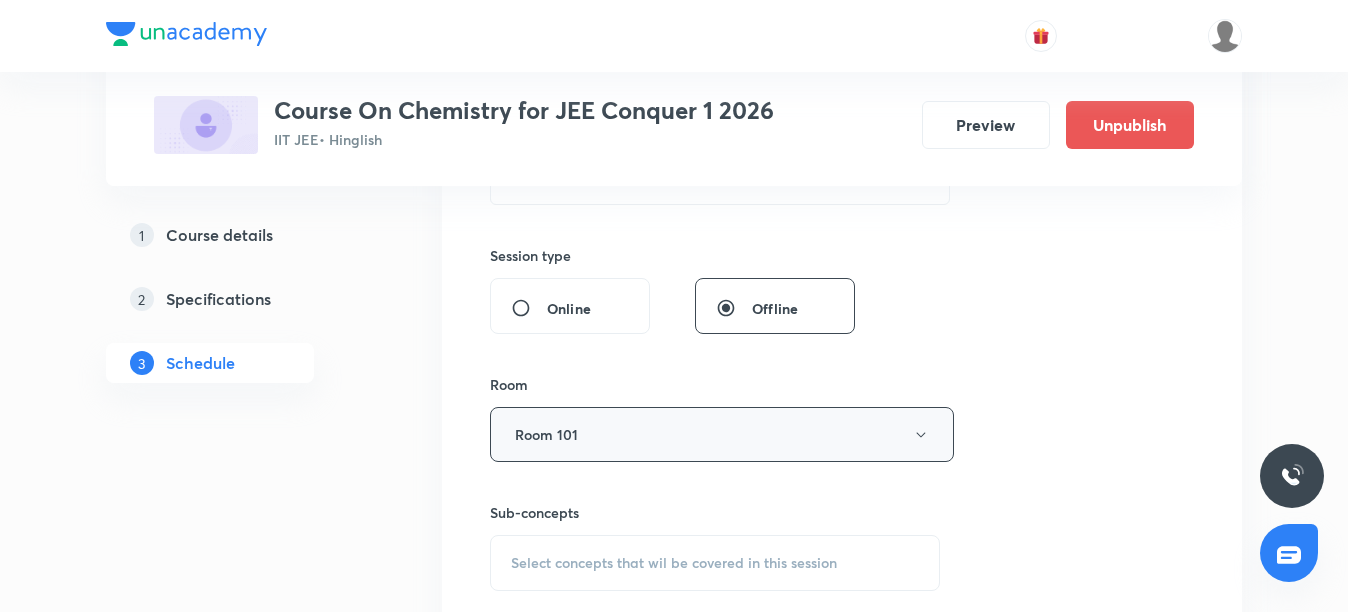 click on "Room 101" at bounding box center [722, 434] 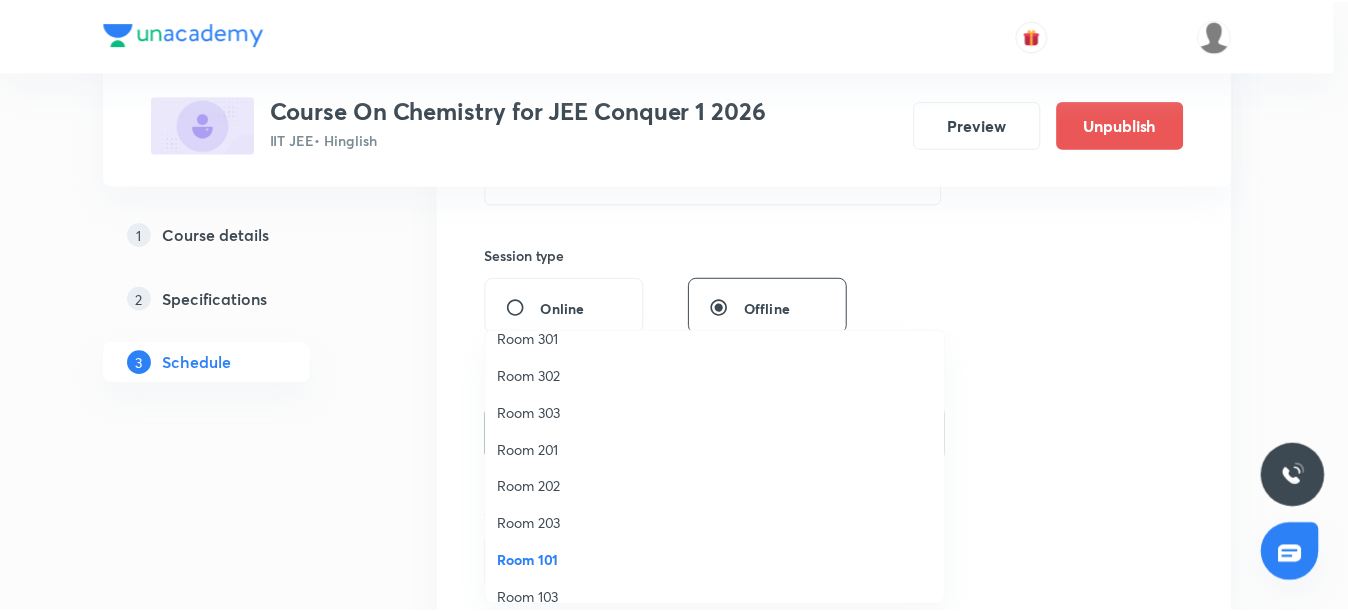 scroll, scrollTop: 100, scrollLeft: 0, axis: vertical 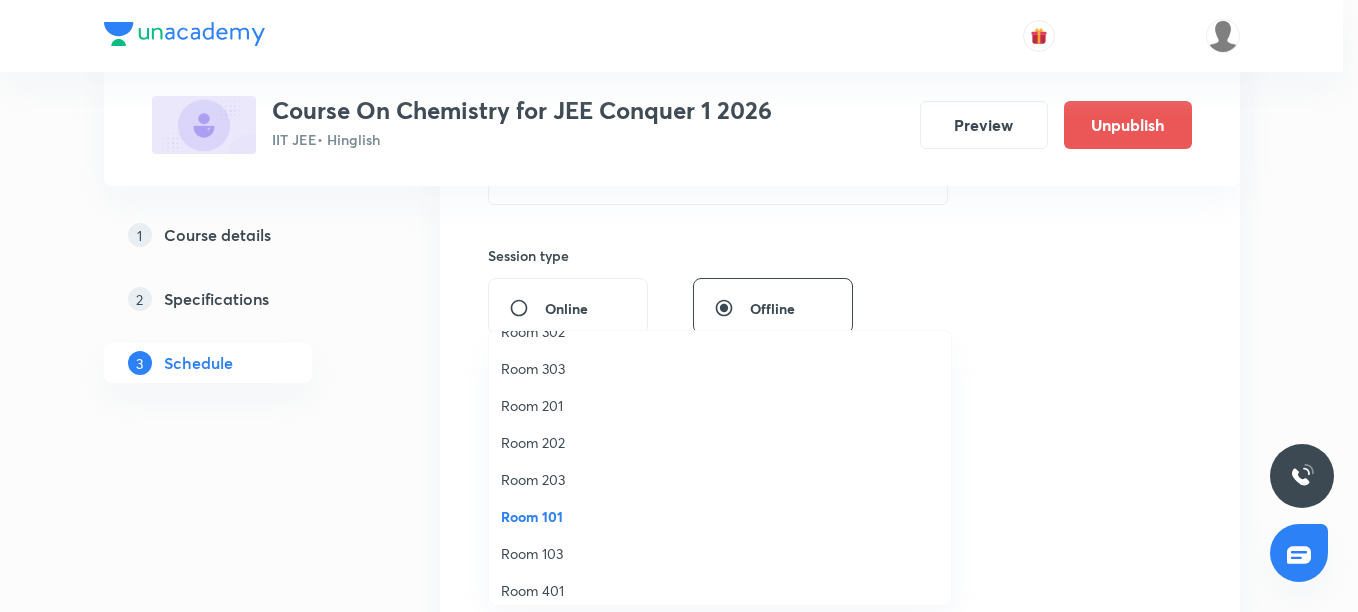 click on "Room 103" at bounding box center [720, 553] 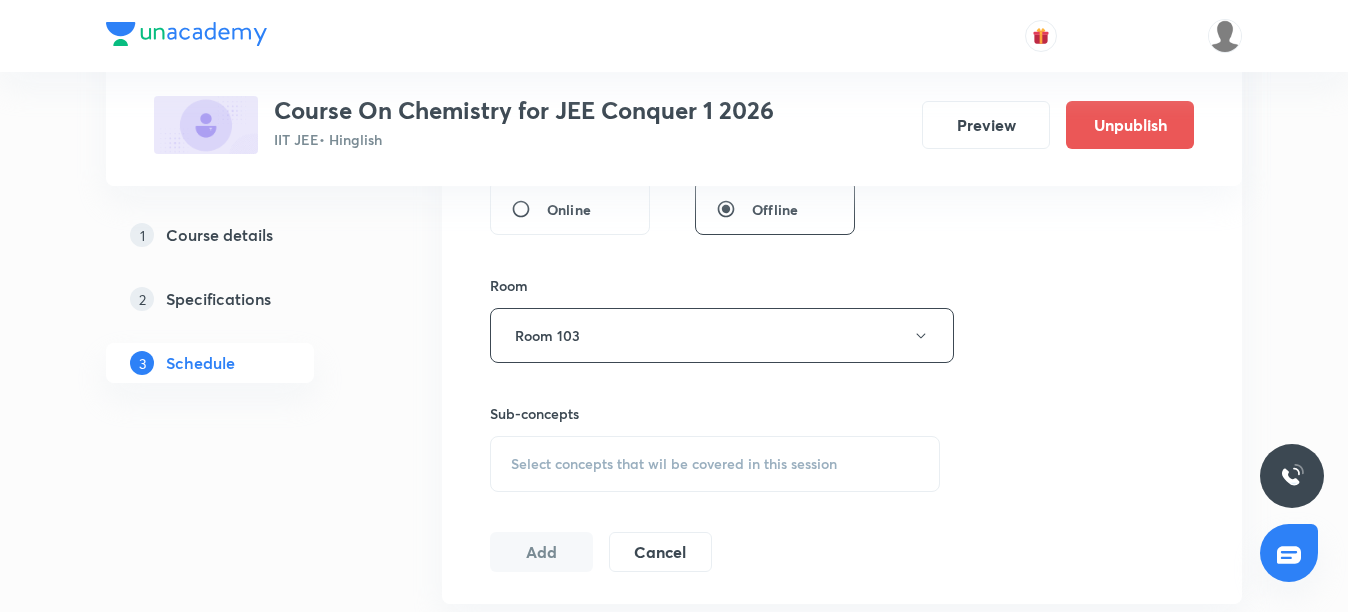 scroll, scrollTop: 800, scrollLeft: 0, axis: vertical 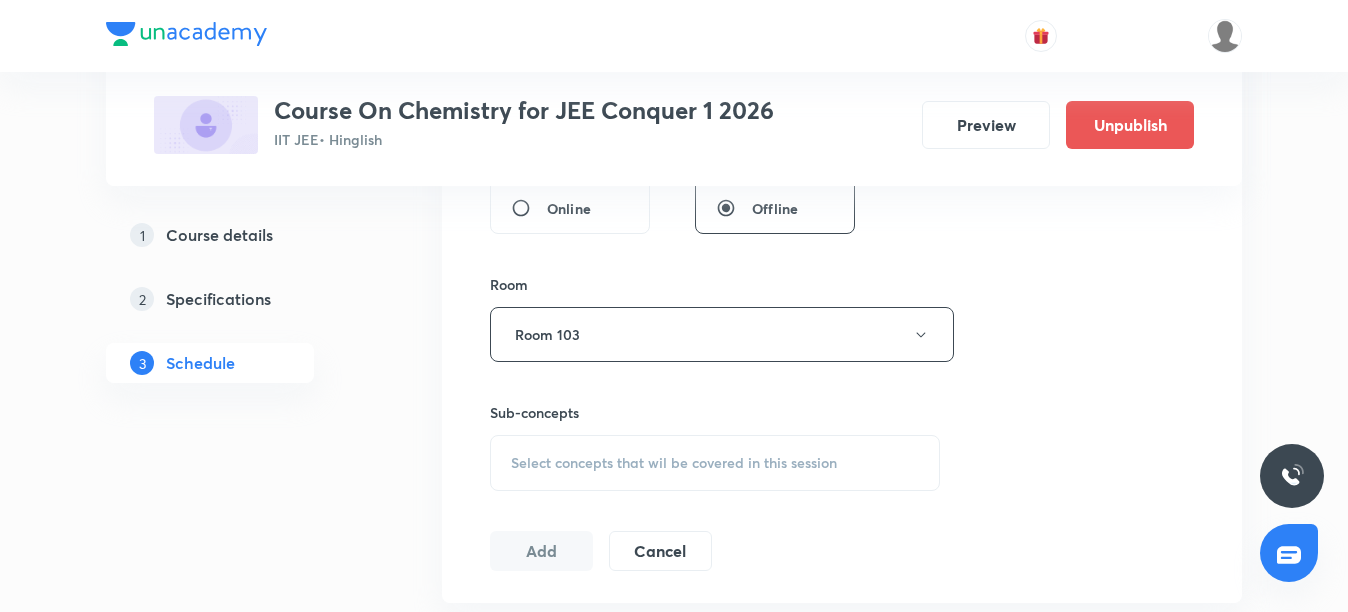 click on "Select concepts that wil be covered in this session" at bounding box center [674, 463] 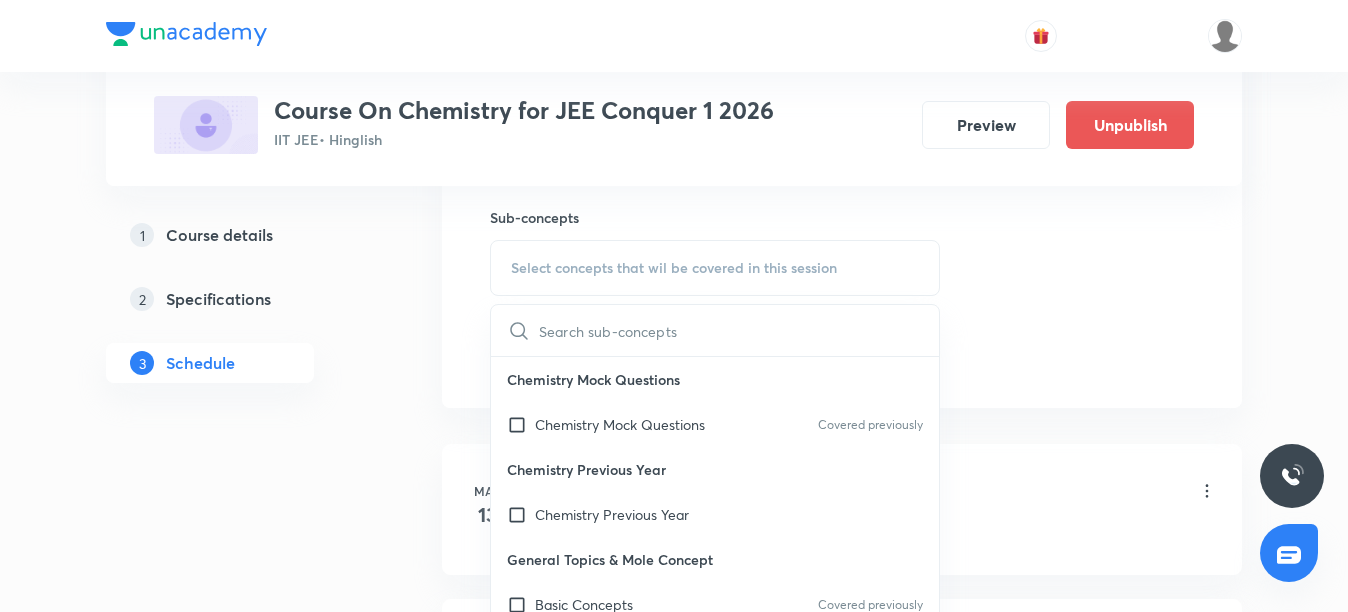 scroll, scrollTop: 1000, scrollLeft: 0, axis: vertical 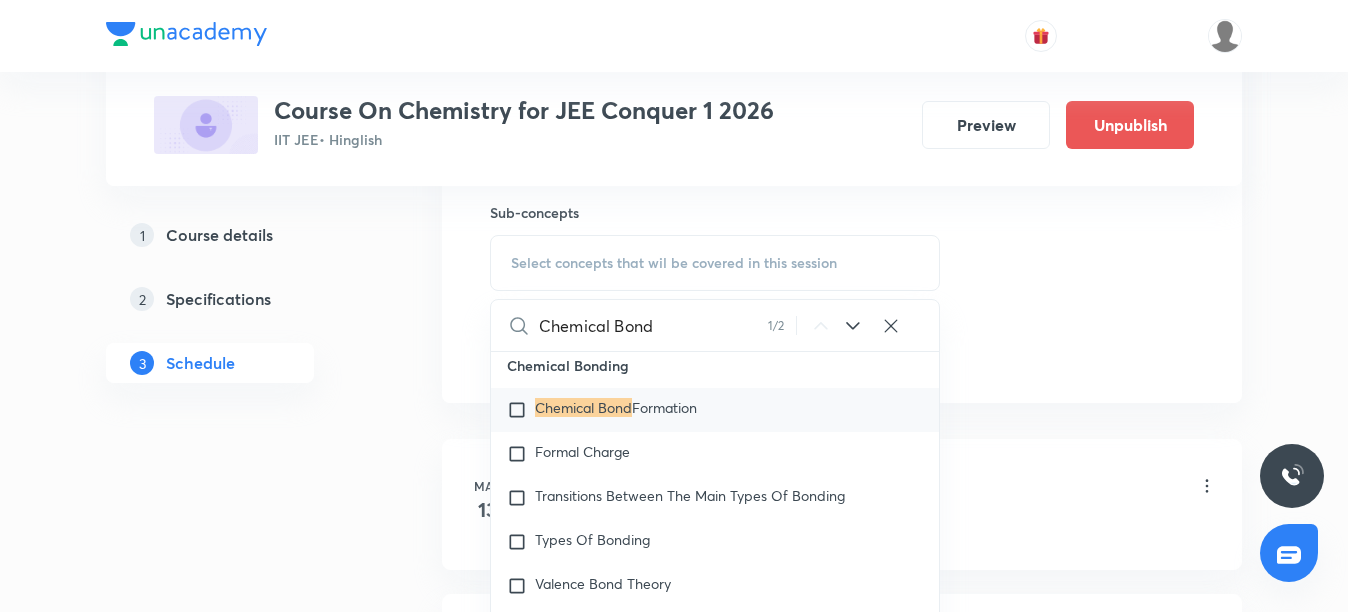 type on "Chemical Bond" 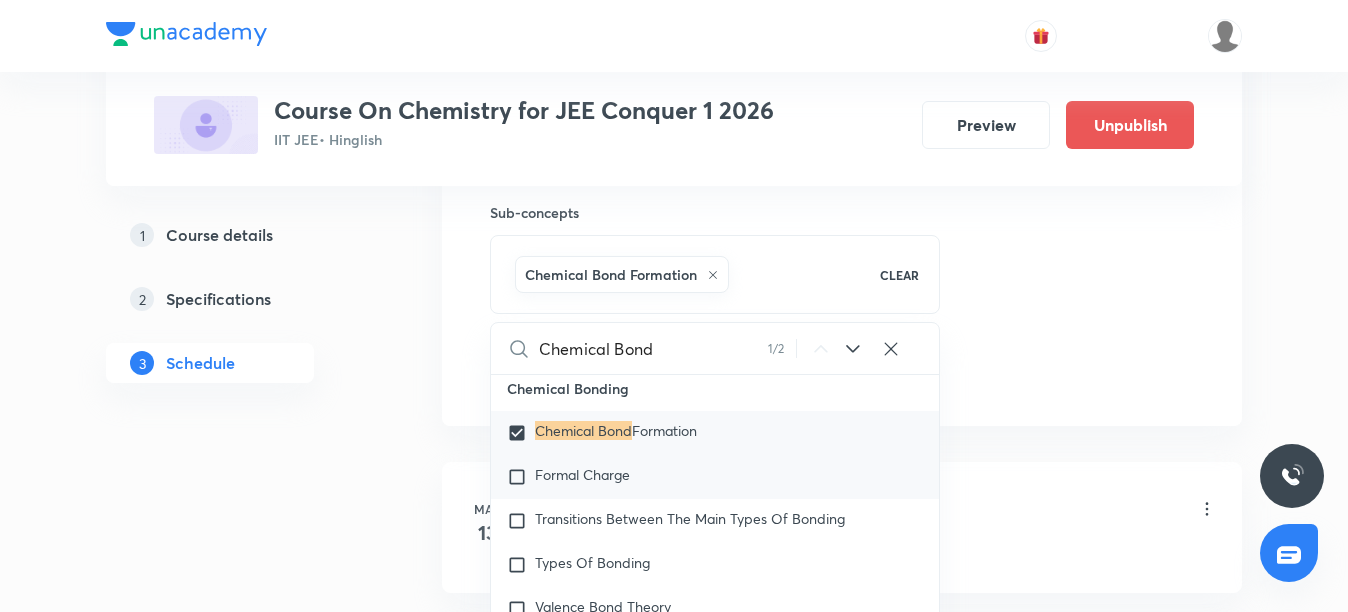 click on "Formal Charge" at bounding box center (582, 477) 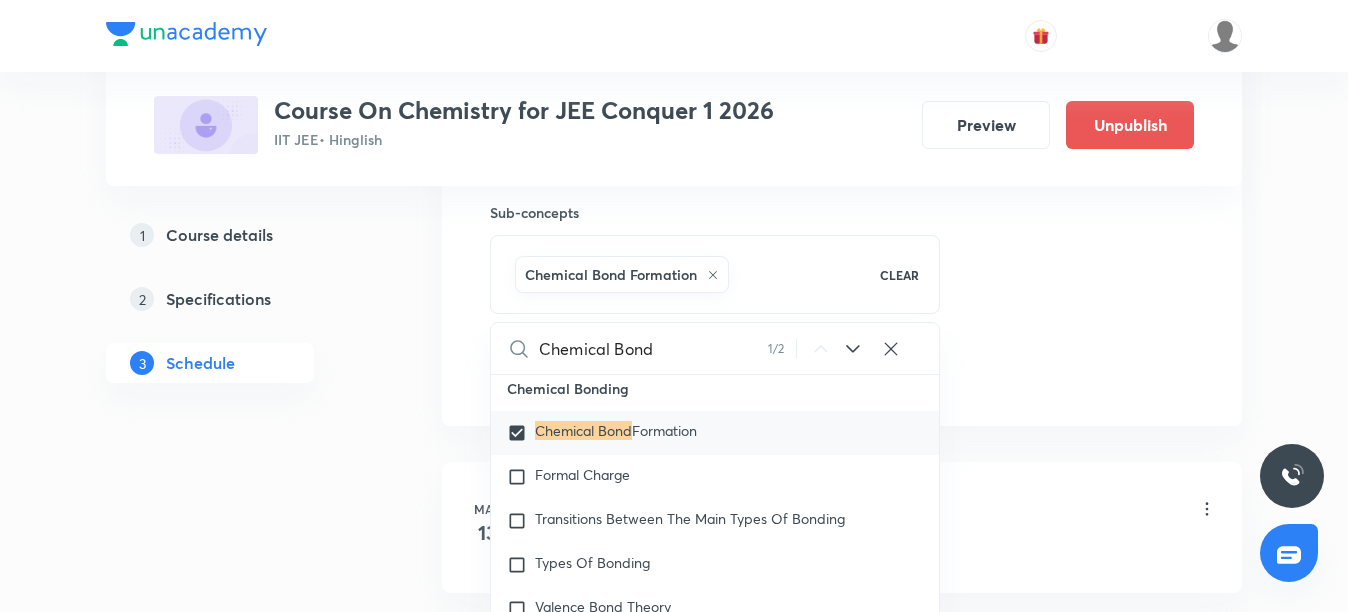 checkbox on "true" 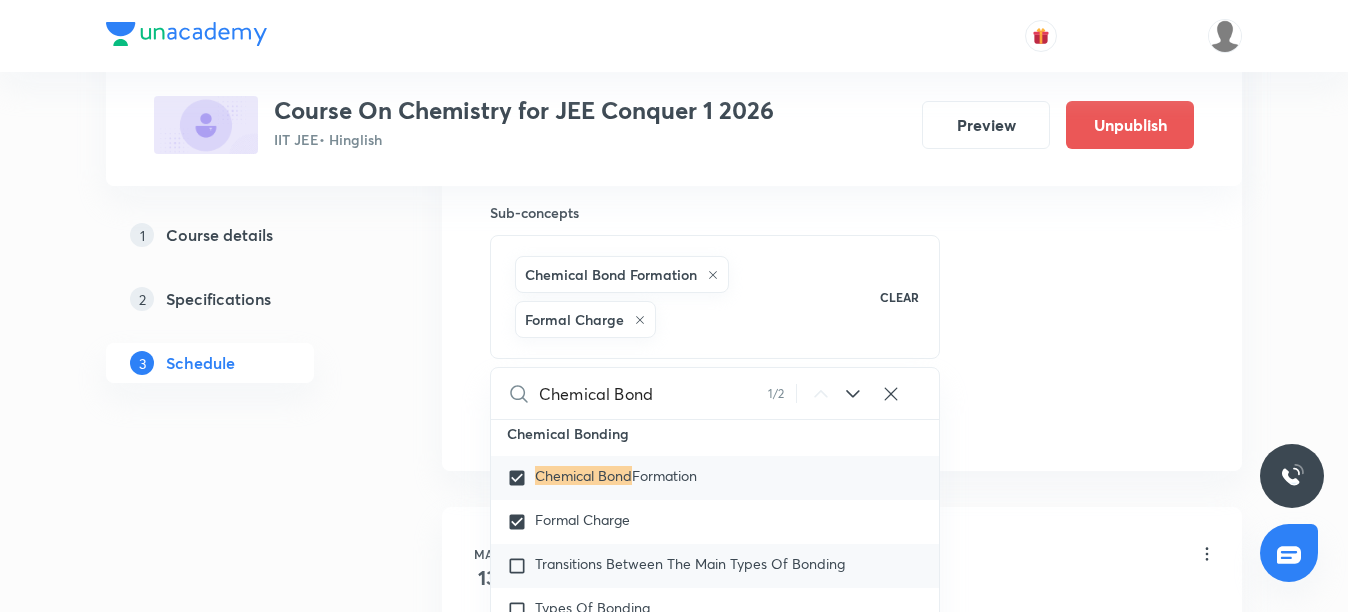 click on "Transitions Between The Main Types Of Bonding" at bounding box center (690, 563) 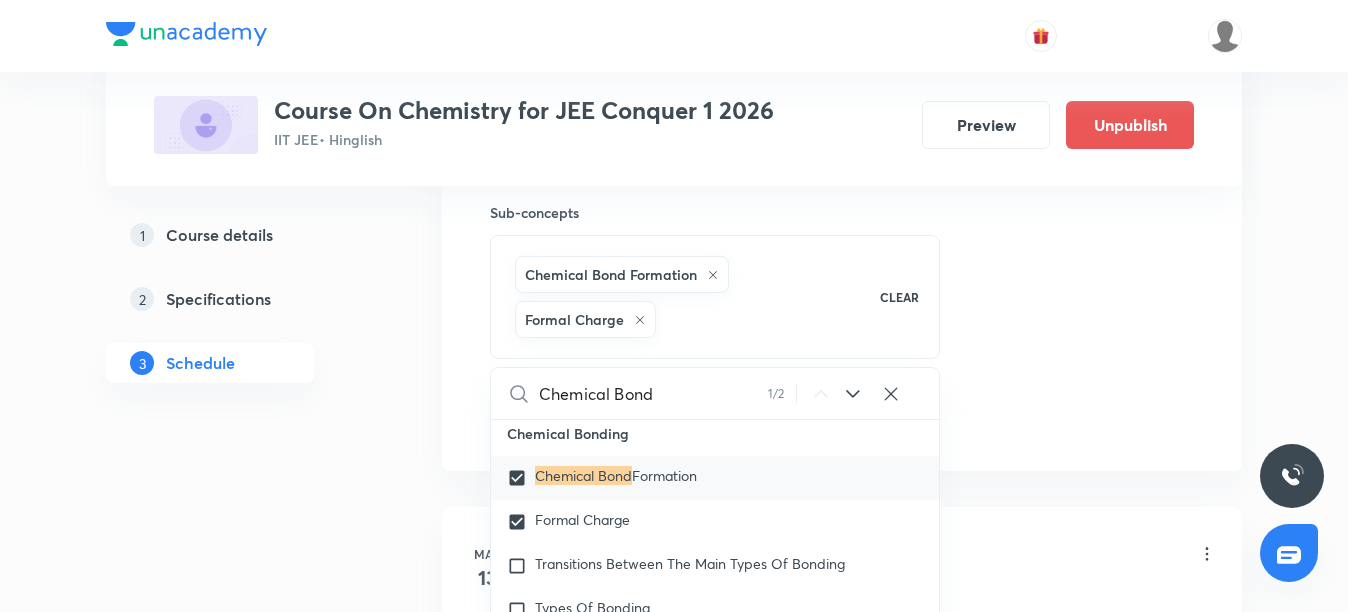 checkbox on "true" 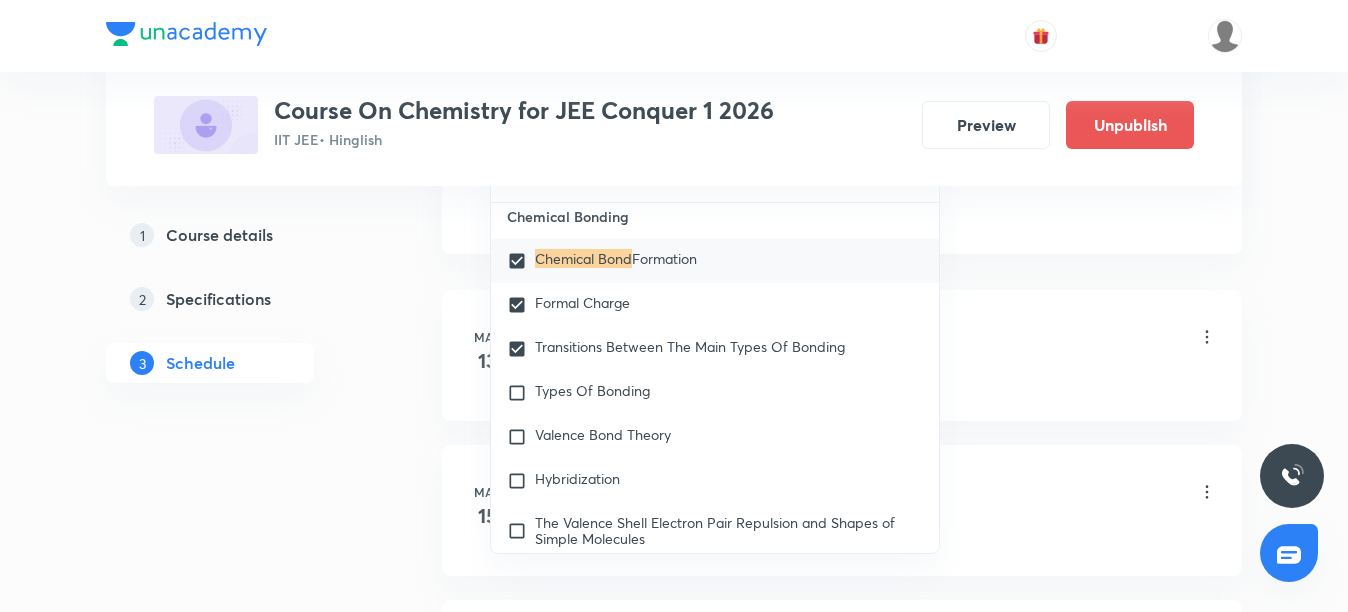 scroll, scrollTop: 1300, scrollLeft: 0, axis: vertical 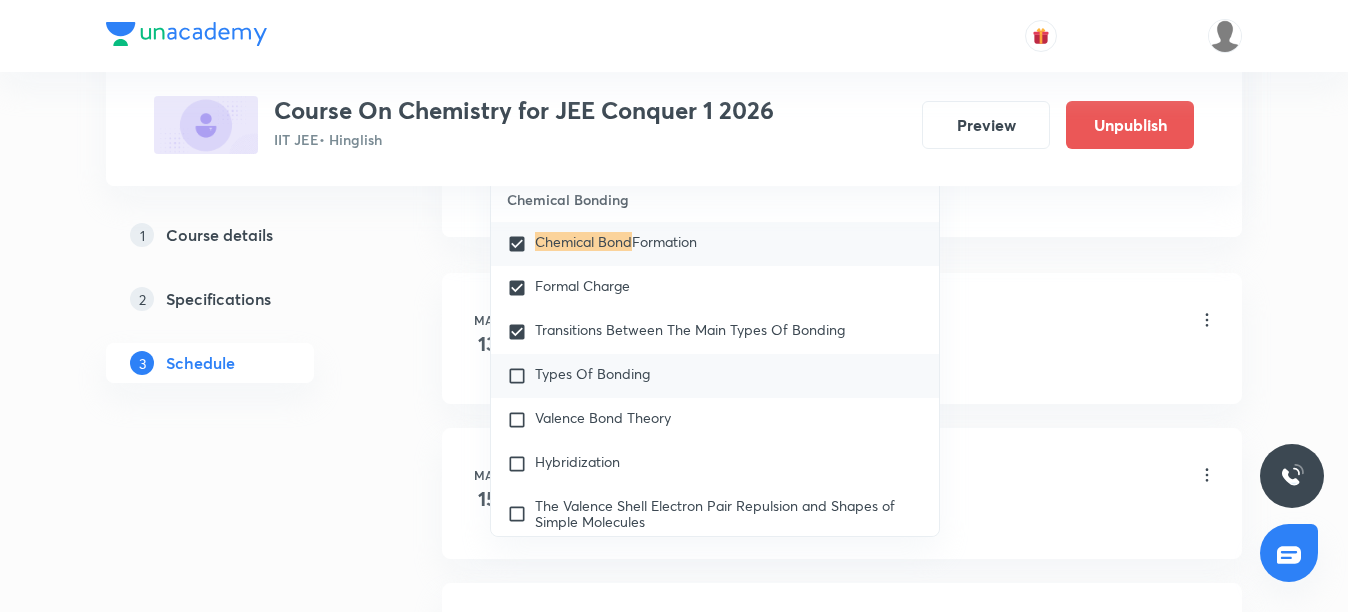 click on "Types Of Bonding" at bounding box center (715, 376) 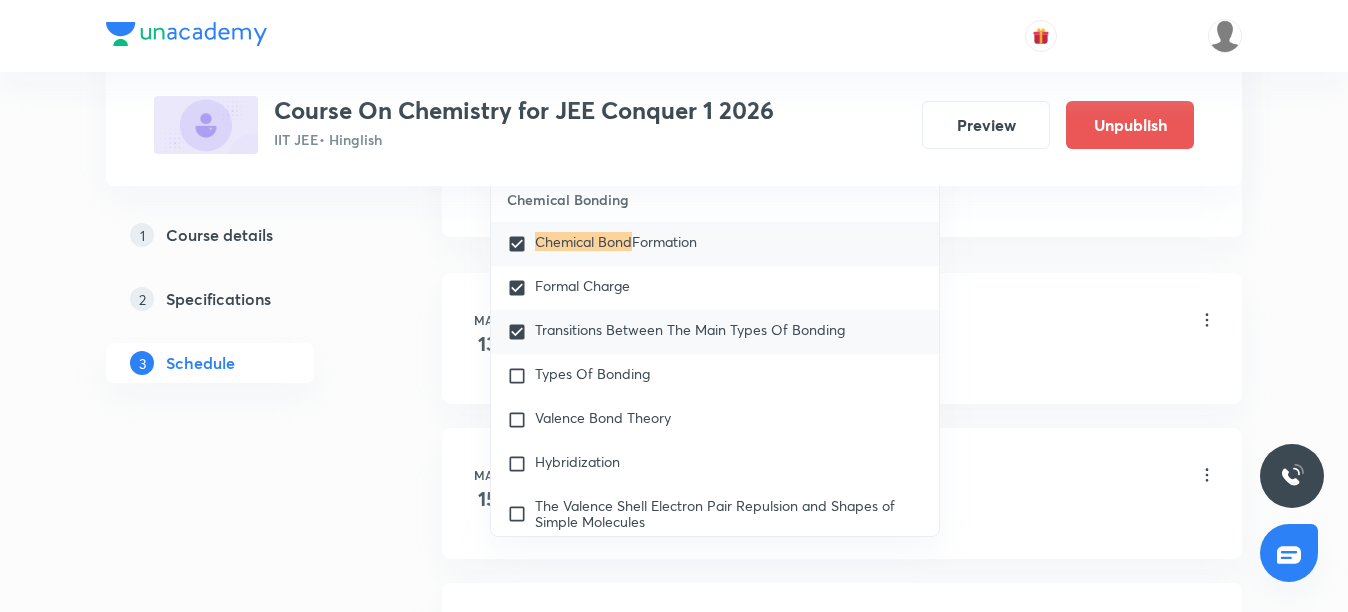 checkbox on "true" 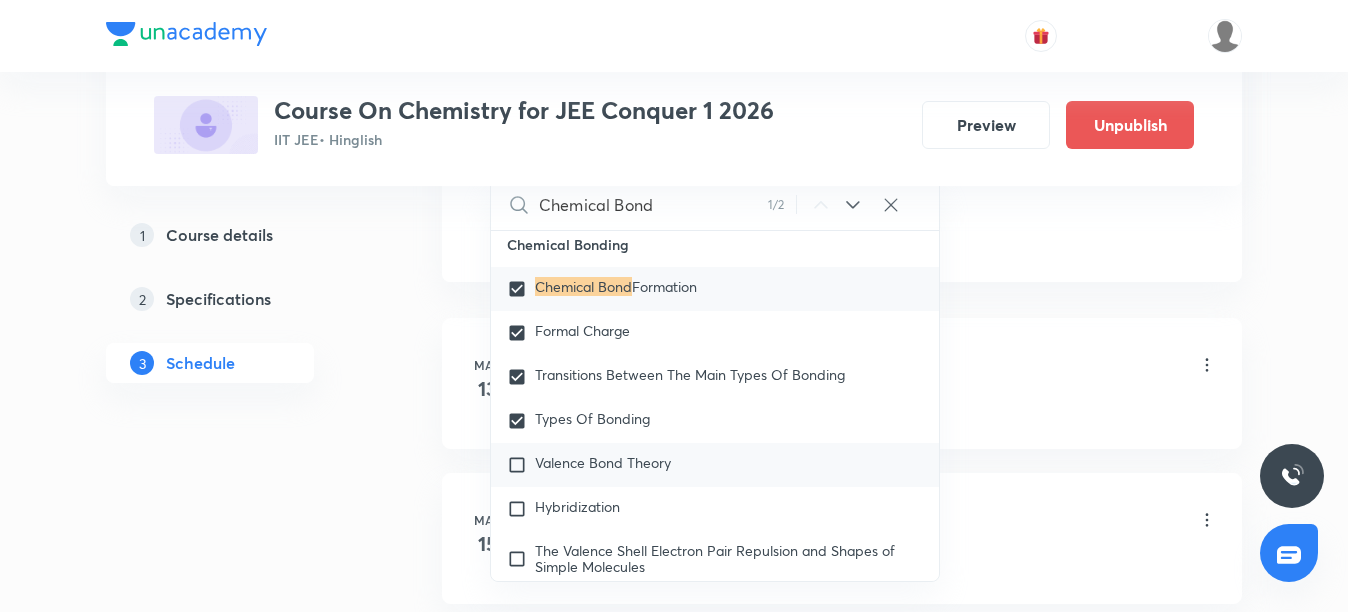 click on "Valence Bond Theory" at bounding box center (715, 465) 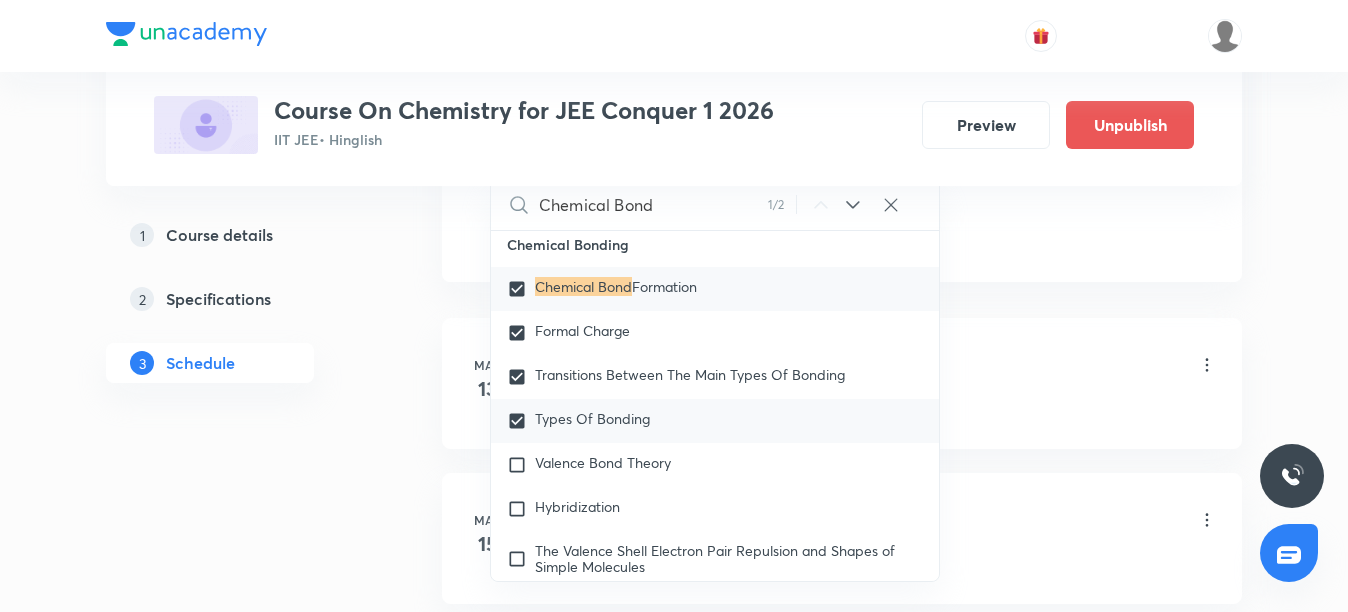 checkbox on "true" 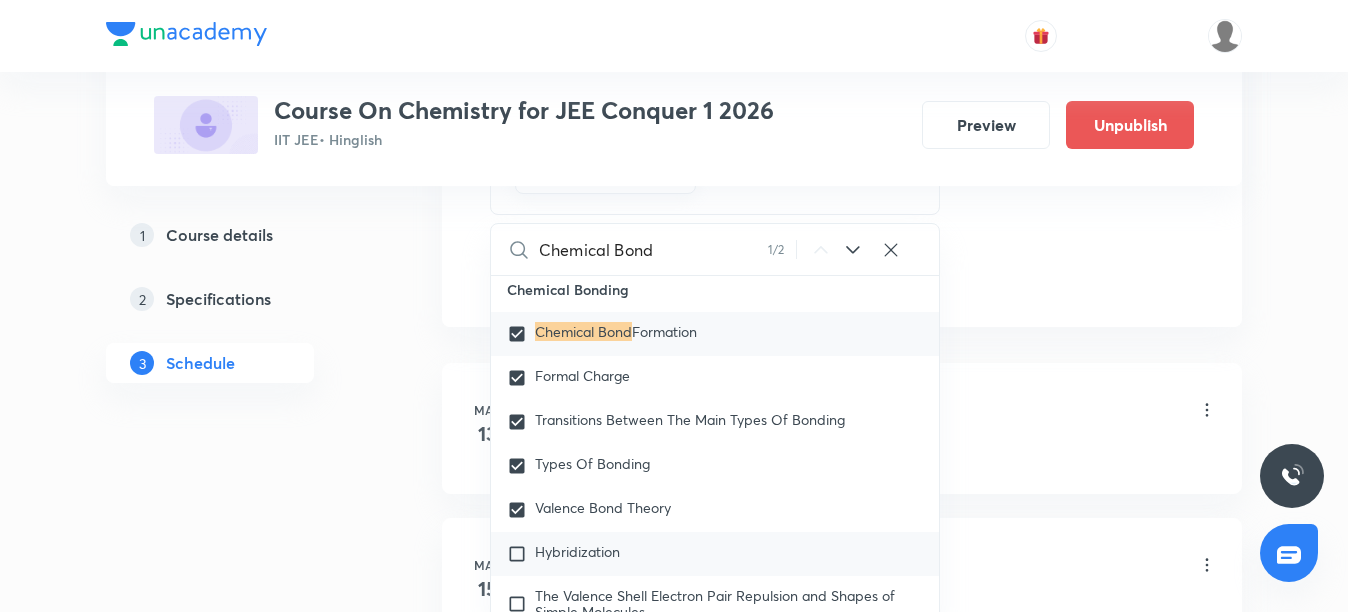 click on "Hybridization" at bounding box center (715, 554) 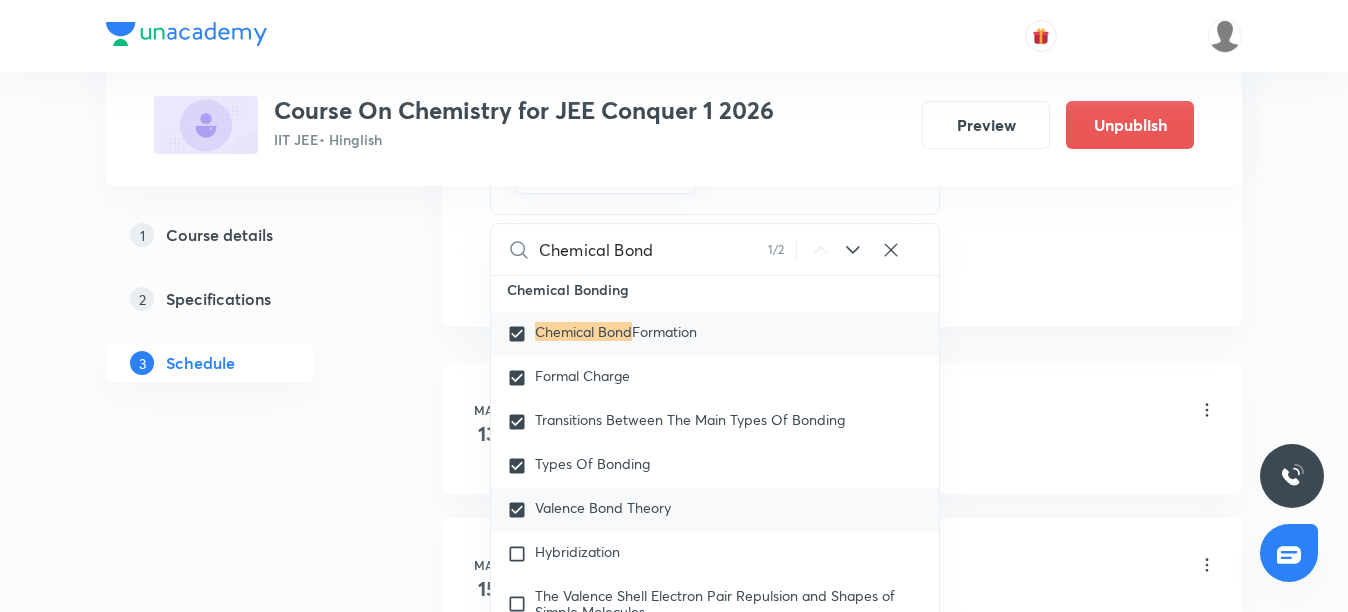 checkbox on "true" 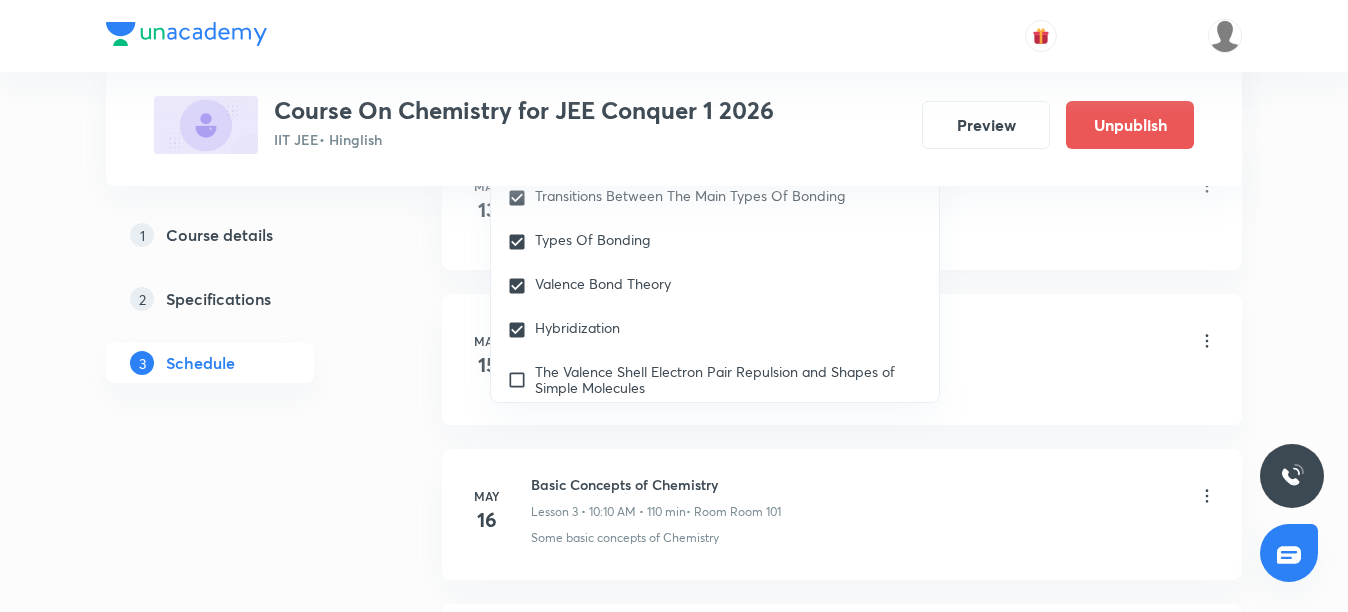 scroll, scrollTop: 1600, scrollLeft: 0, axis: vertical 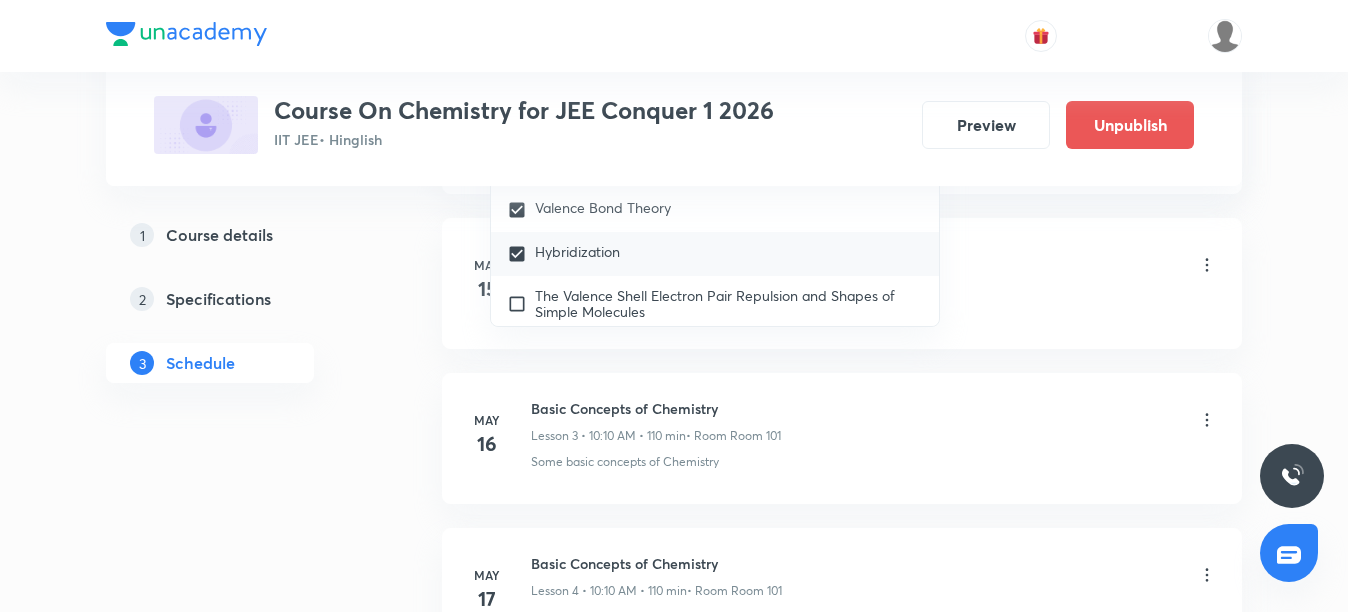 click on "The Valence Shell Electron Pair Repulsion and Shapes of Simple Molecules" at bounding box center (715, 303) 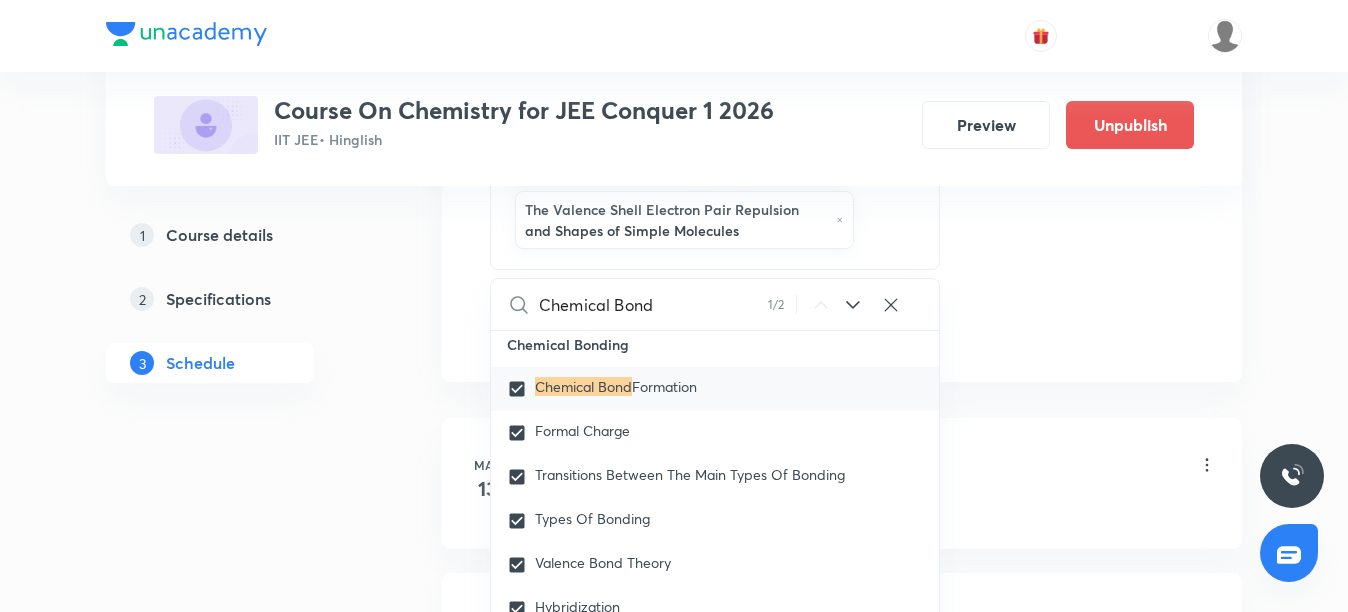 scroll, scrollTop: 1300, scrollLeft: 0, axis: vertical 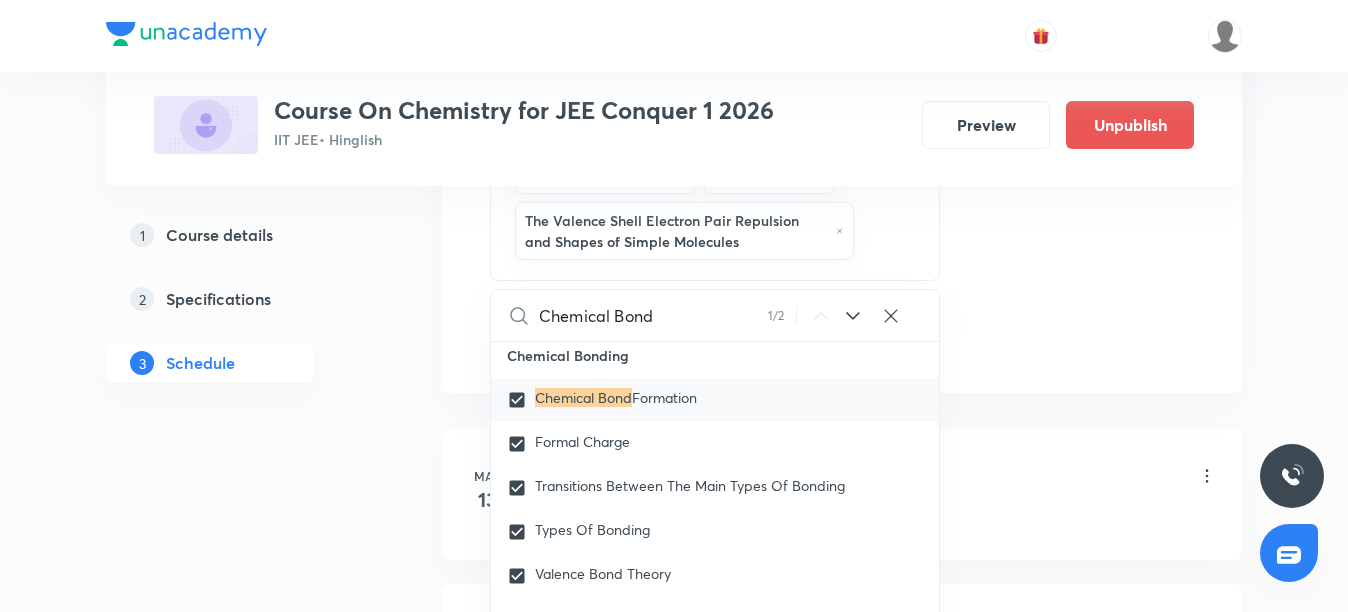 click on "Session  23 Live class Session title 16/99 Chemical Bonding ​ Schedule for Jul 11, 2025, 10:10 AM ​ Duration (in minutes) 110 ​   Session type Online Offline Room Room 103 Sub-concepts Chemical Bond Formation Formal Charge Transitions Between The Main Types Of Bonding Types Of Bonding Valence Bond Theory Hybridization The Valence Shell Electron Pair Repulsion and Shapes of Simple Molecules CLEAR Chemical Bond 1 / 2 ​ Chemistry Mock Questions Chemistry Mock Questions Covered previously Chemistry Previous Year Chemistry Previous Year General Topics & Mole Concept Basic Concepts Covered previously Basic Introduction Percentage Composition Stoichiometry Principle of Atom Conservation (POAC) Relation between Stoichiometric Quantities Application of Mole Concept: Gravimetric Analysis Different Laws Formula and Composition Concentration Terms Some basic concepts of Chemistry Covered previously Atomic Structure Discovery Of Electron Covered previously Some Prerequisites of Physics Covered previously Gas Laws" at bounding box center [842, -254] 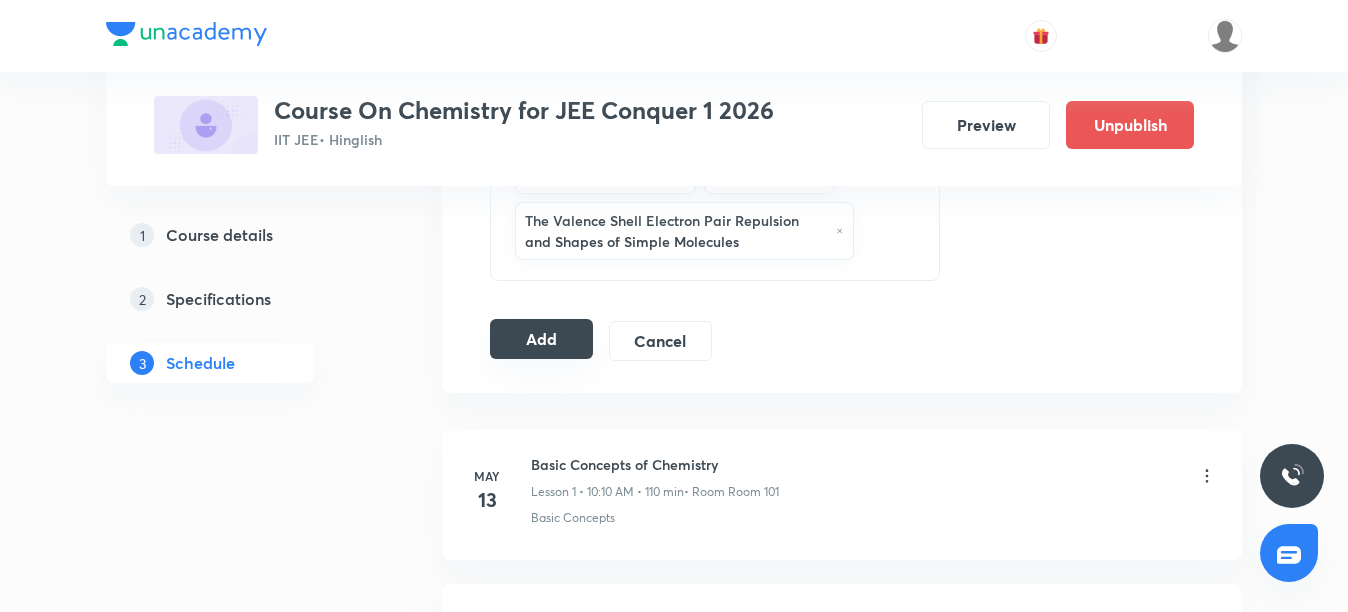 drag, startPoint x: 540, startPoint y: 344, endPoint x: 580, endPoint y: 359, distance: 42.72002 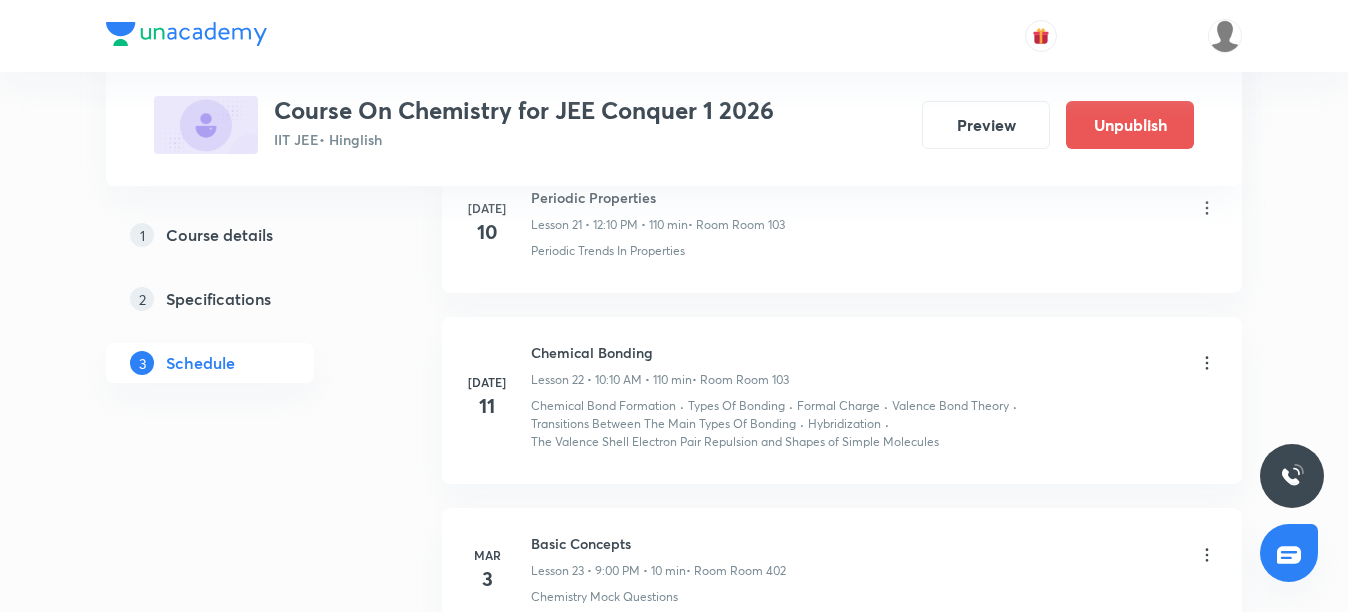scroll, scrollTop: 3468, scrollLeft: 0, axis: vertical 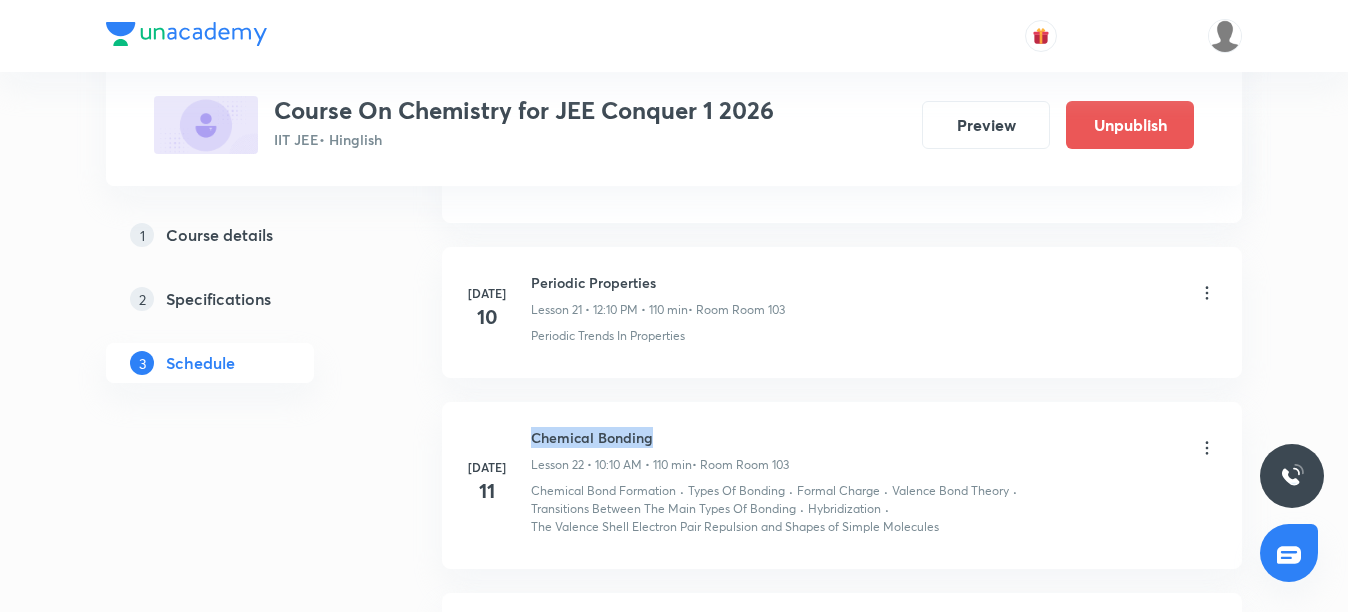 drag, startPoint x: 533, startPoint y: 433, endPoint x: 662, endPoint y: 440, distance: 129.18979 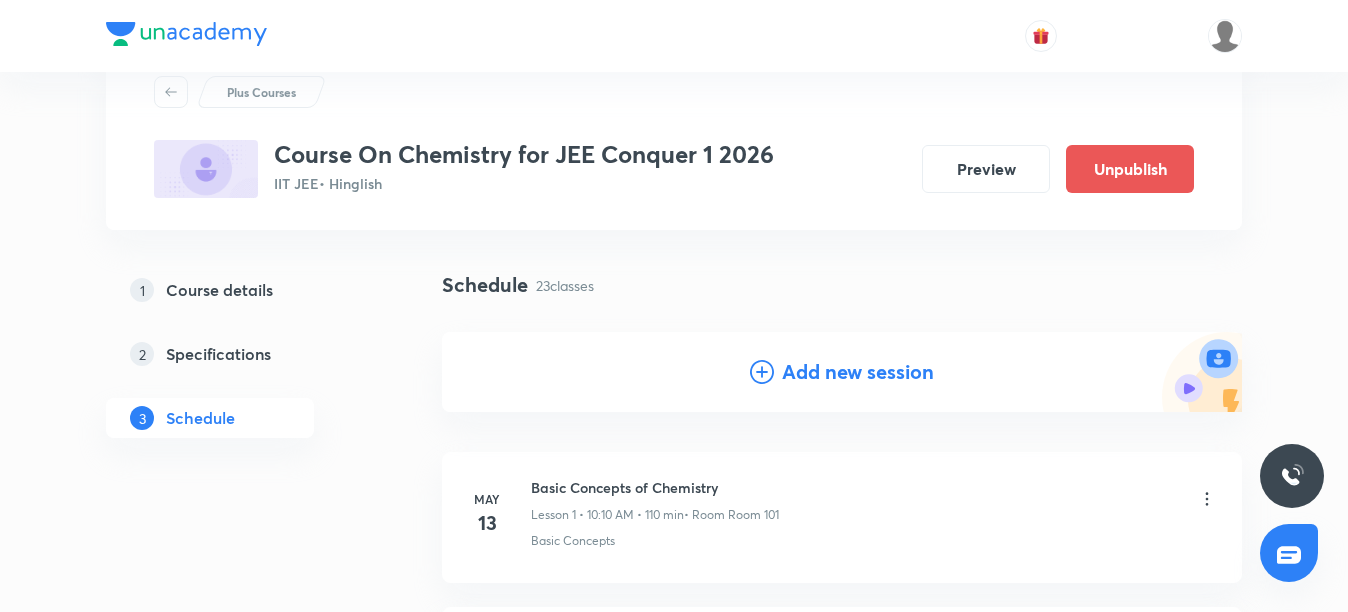scroll, scrollTop: 0, scrollLeft: 0, axis: both 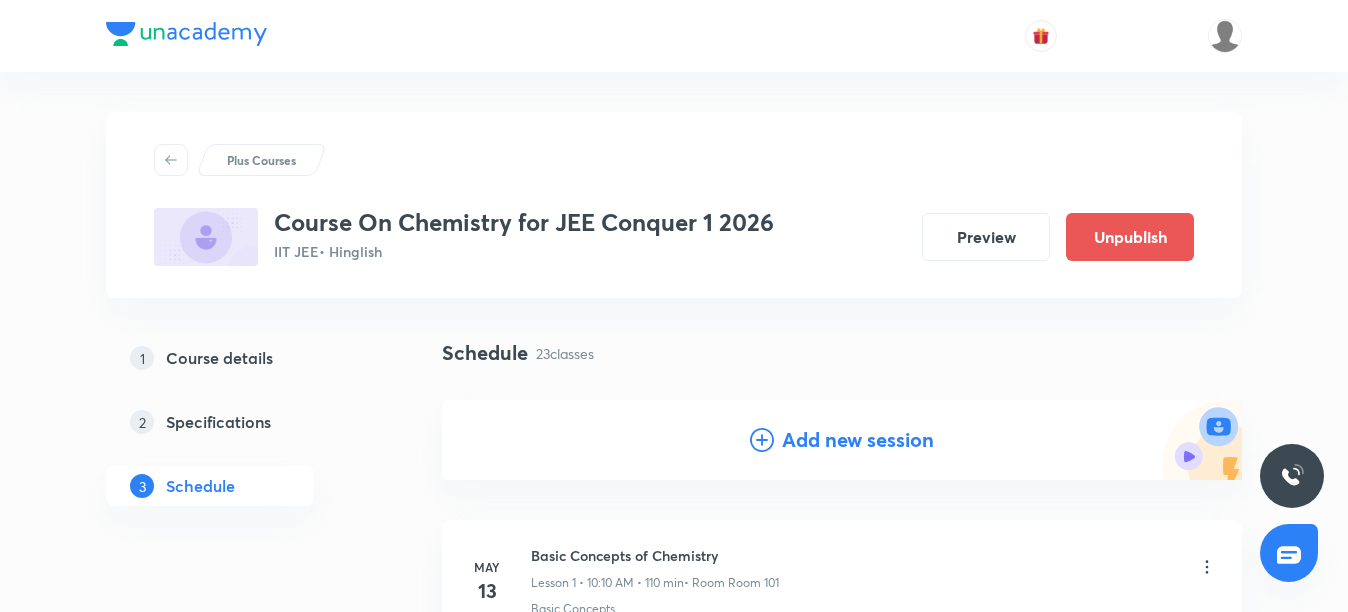 click on "Add new session" at bounding box center (858, 440) 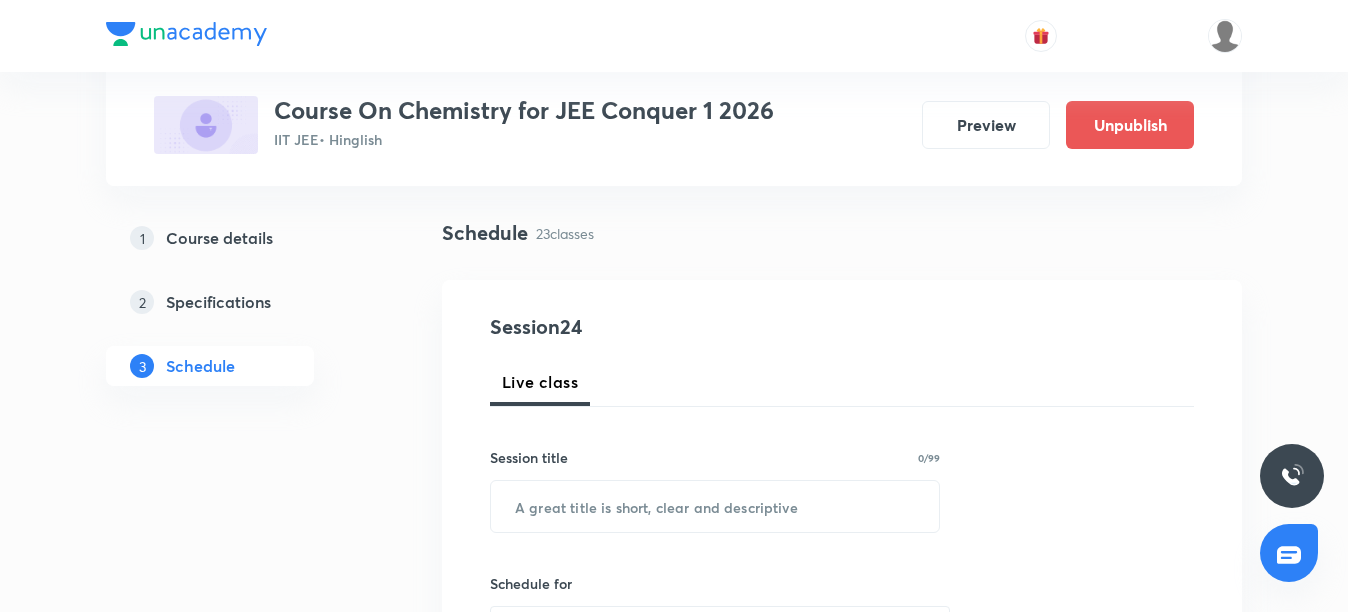 scroll, scrollTop: 300, scrollLeft: 0, axis: vertical 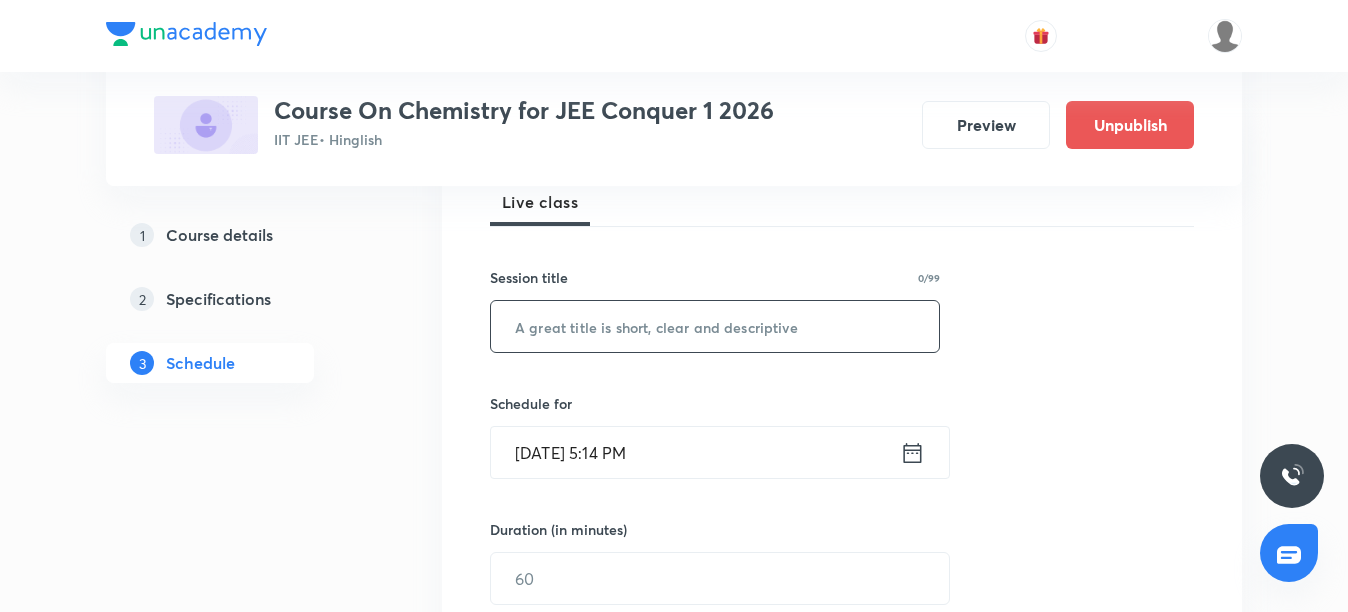 click at bounding box center [715, 326] 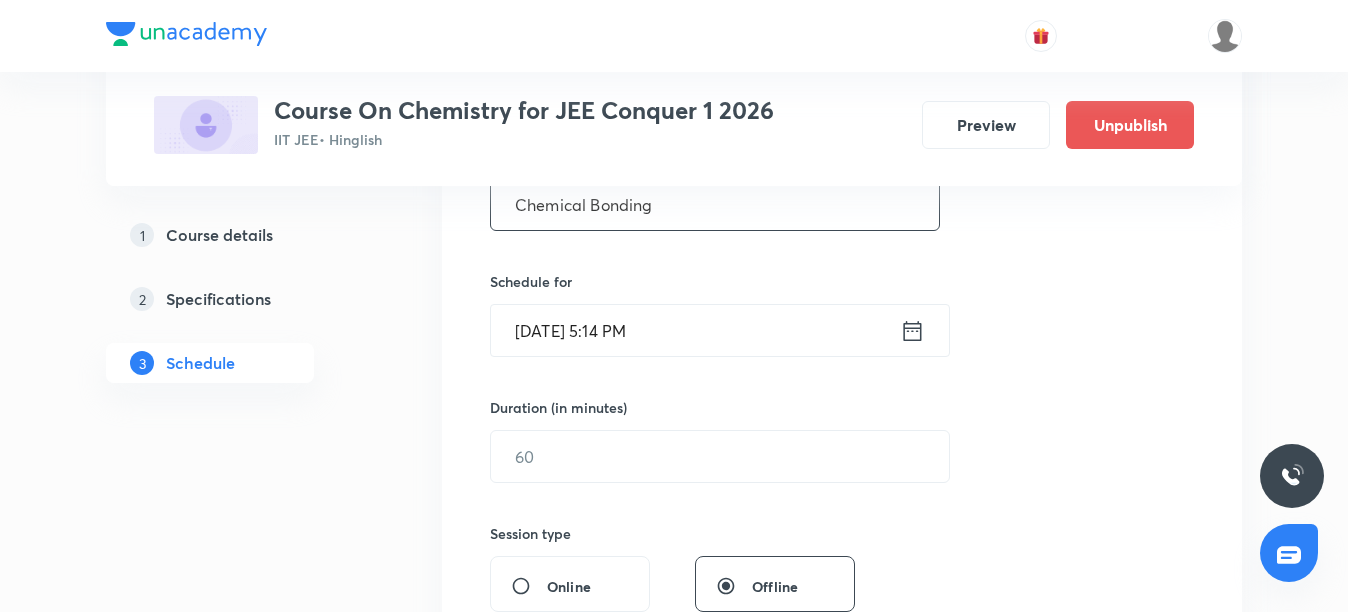 scroll, scrollTop: 400, scrollLeft: 0, axis: vertical 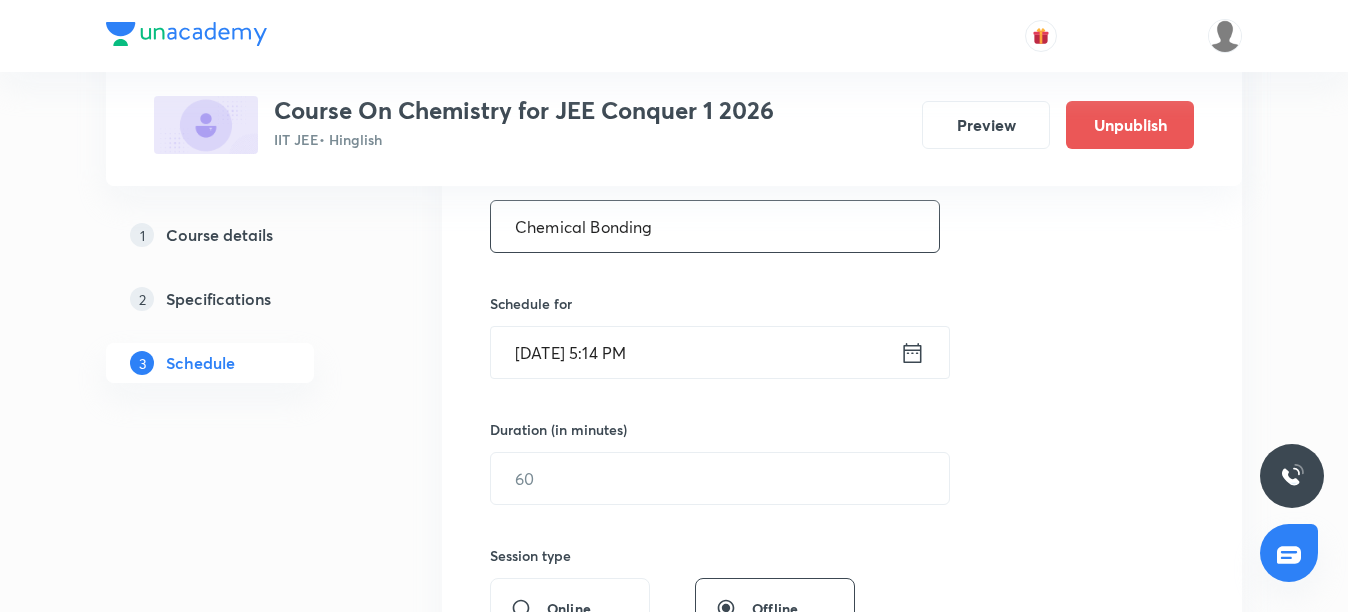 type on "Chemical Bonding" 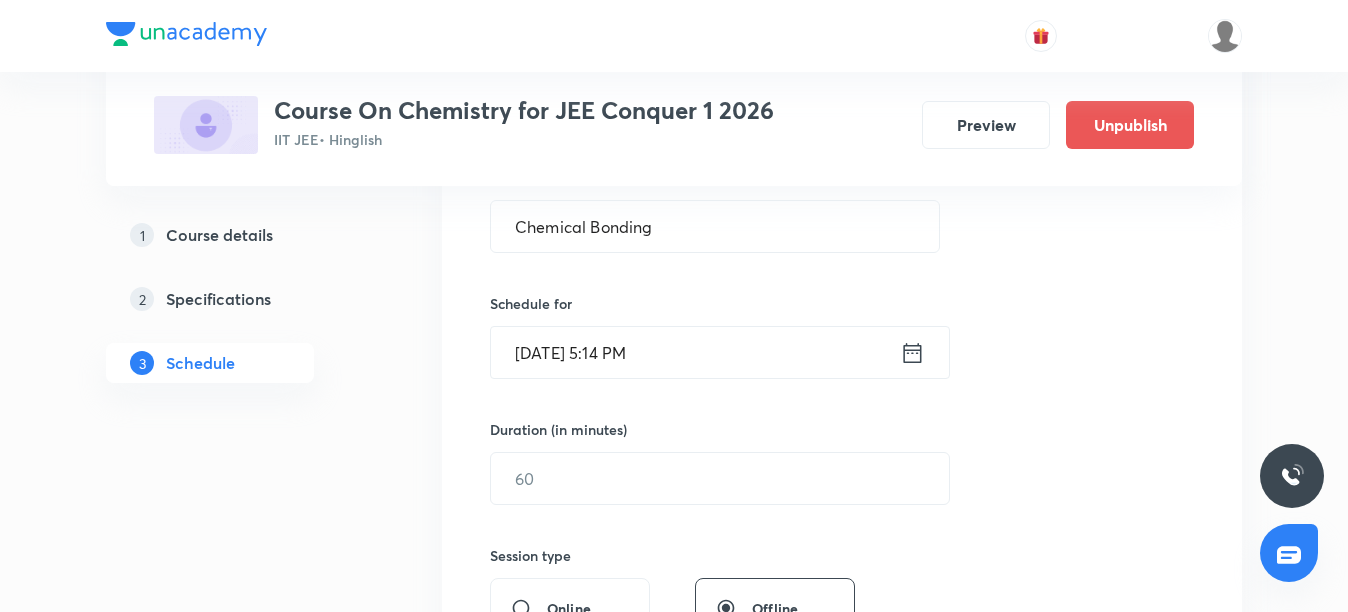 click on "Jul 10, 2025, 5:14 PM" at bounding box center (695, 352) 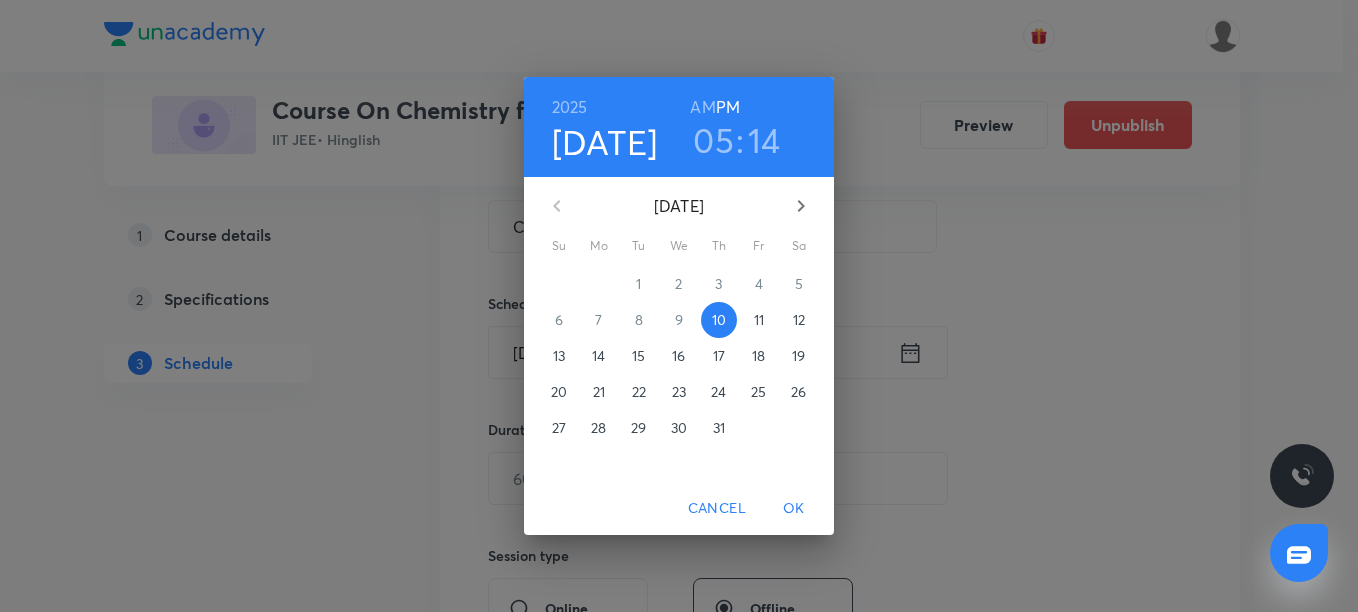 click on "12" at bounding box center [799, 320] 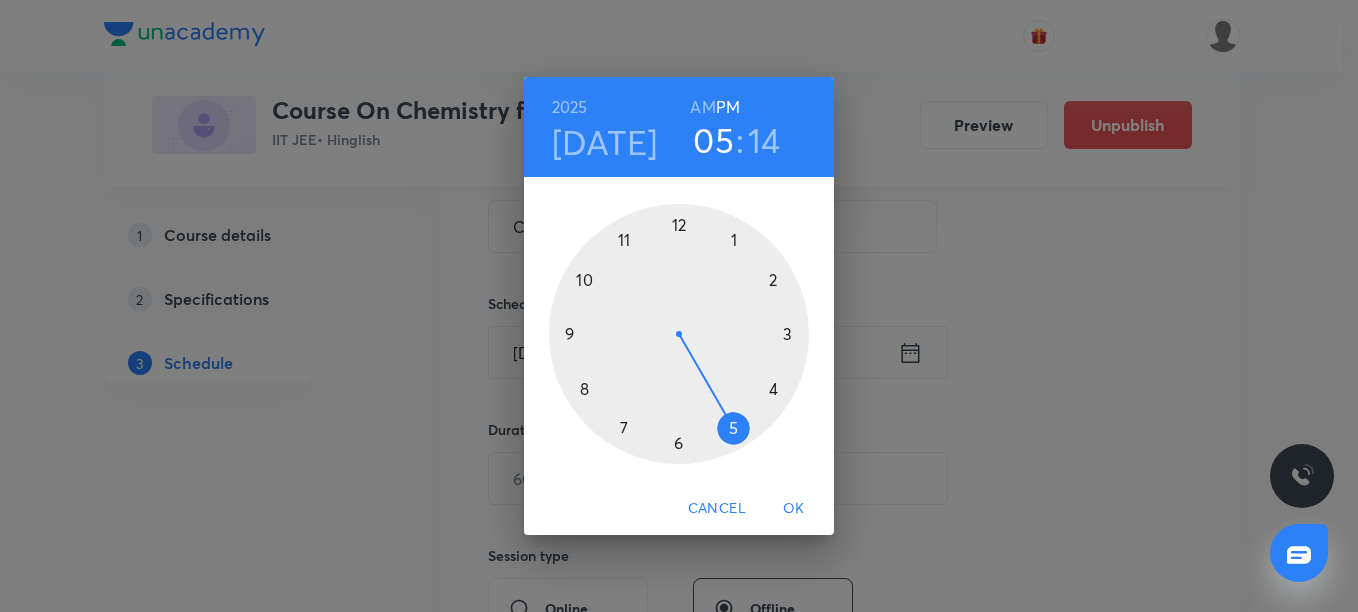 click at bounding box center [679, 334] 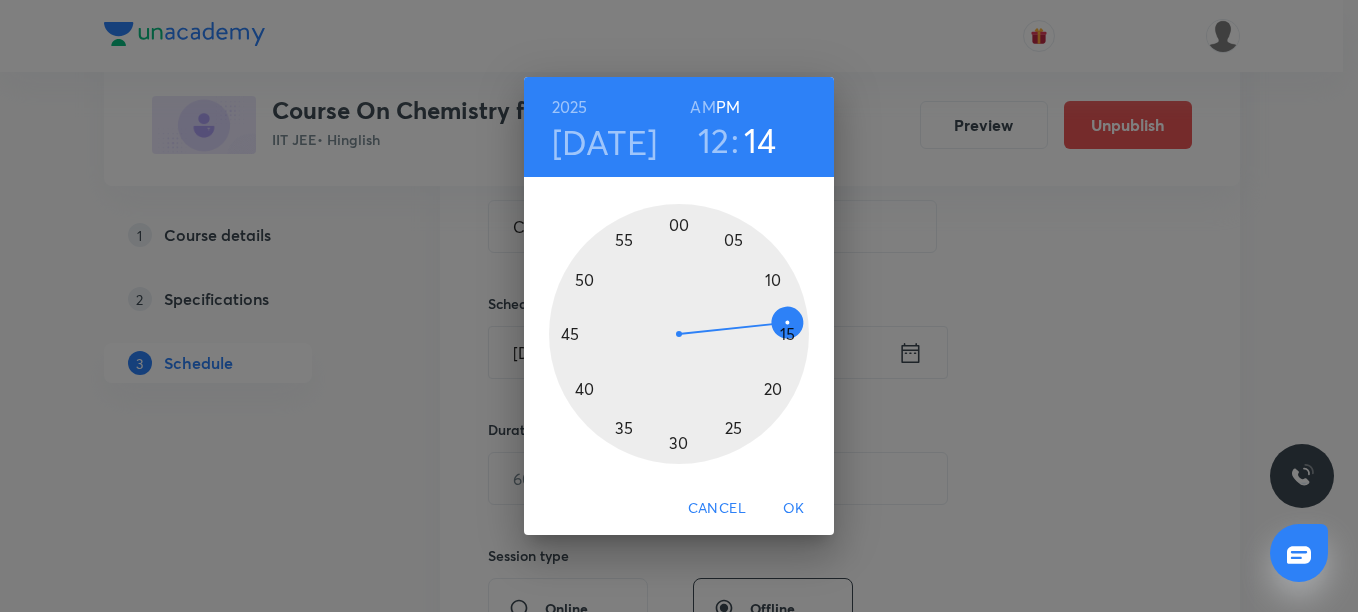 click at bounding box center [679, 334] 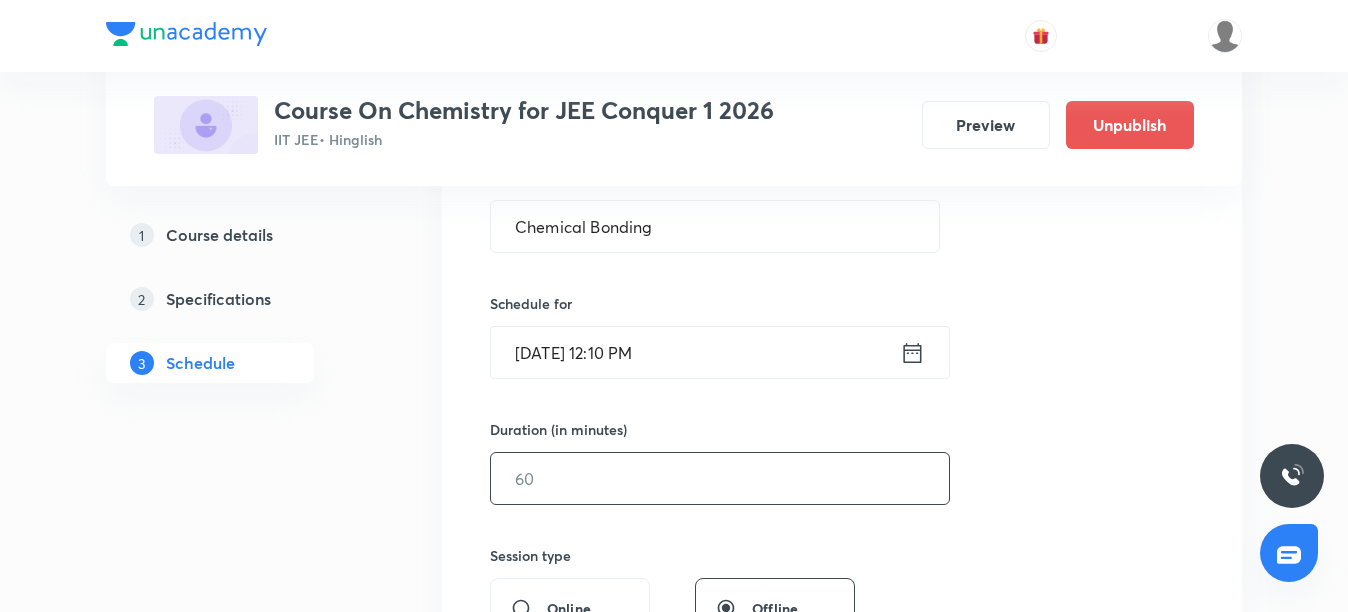 click at bounding box center [720, 478] 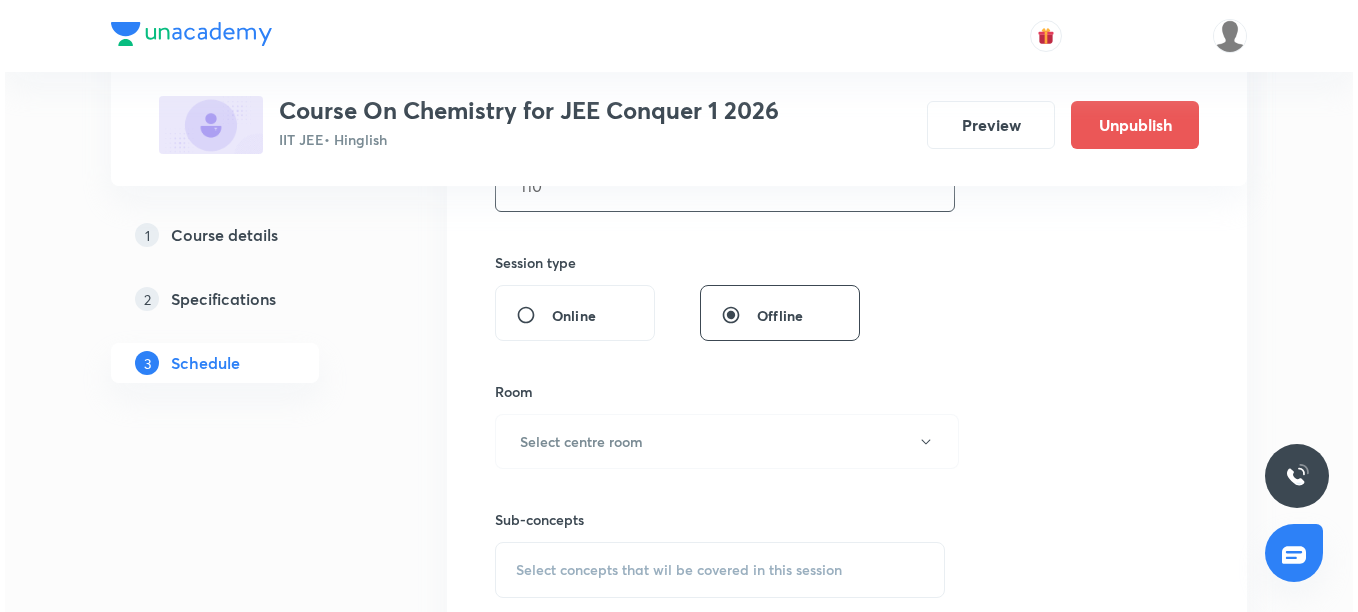 scroll, scrollTop: 700, scrollLeft: 0, axis: vertical 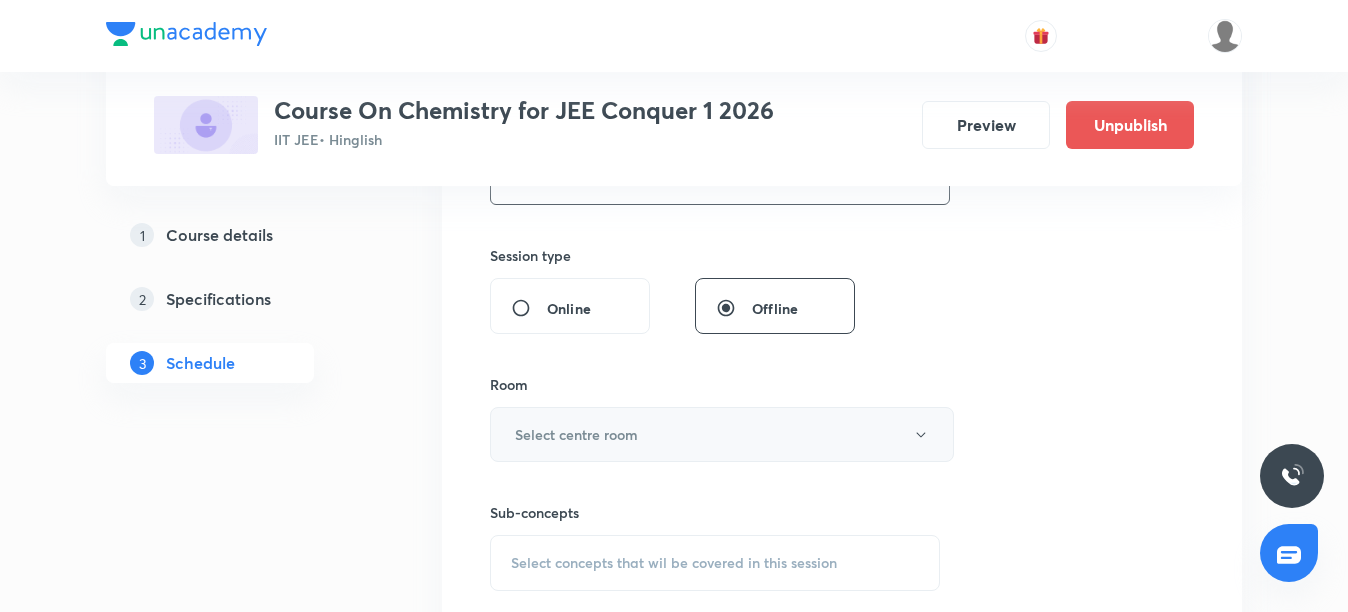 type on "110" 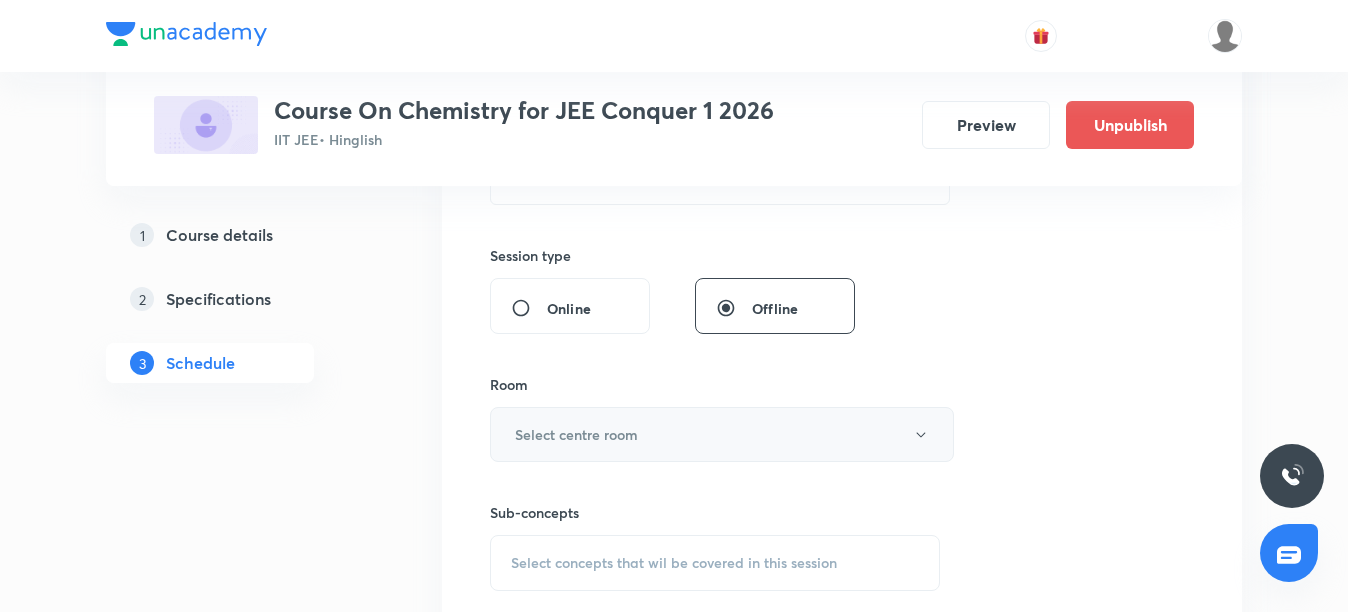 click on "Select centre room" at bounding box center (722, 434) 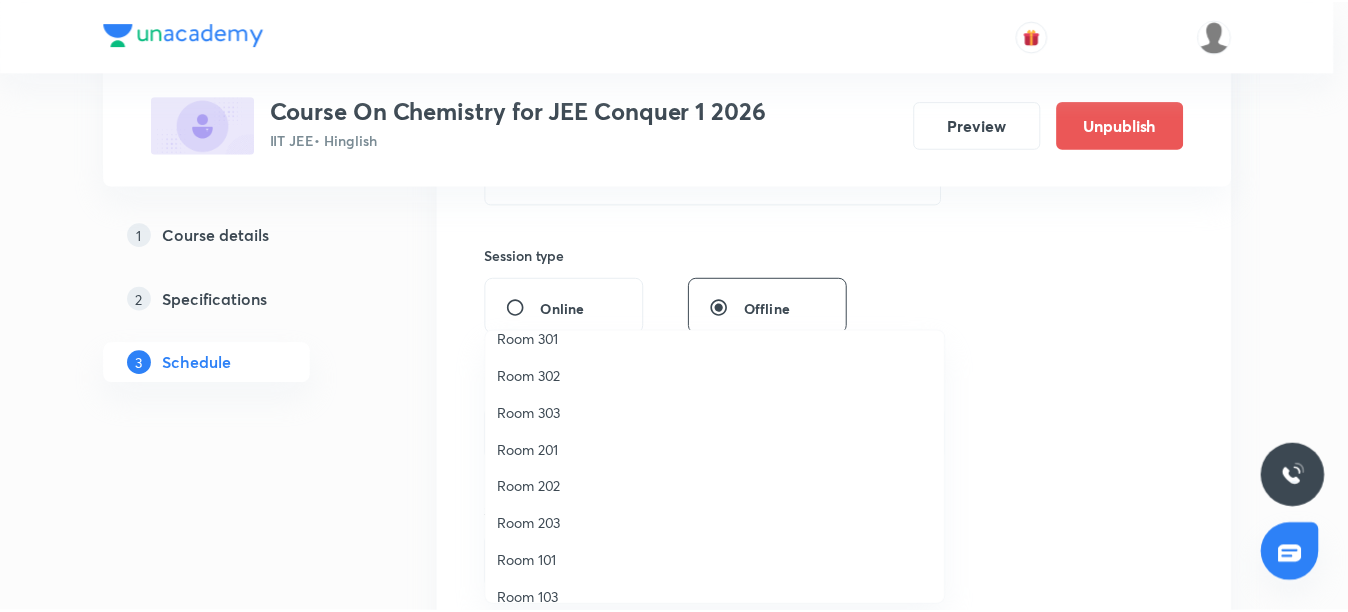 scroll, scrollTop: 100, scrollLeft: 0, axis: vertical 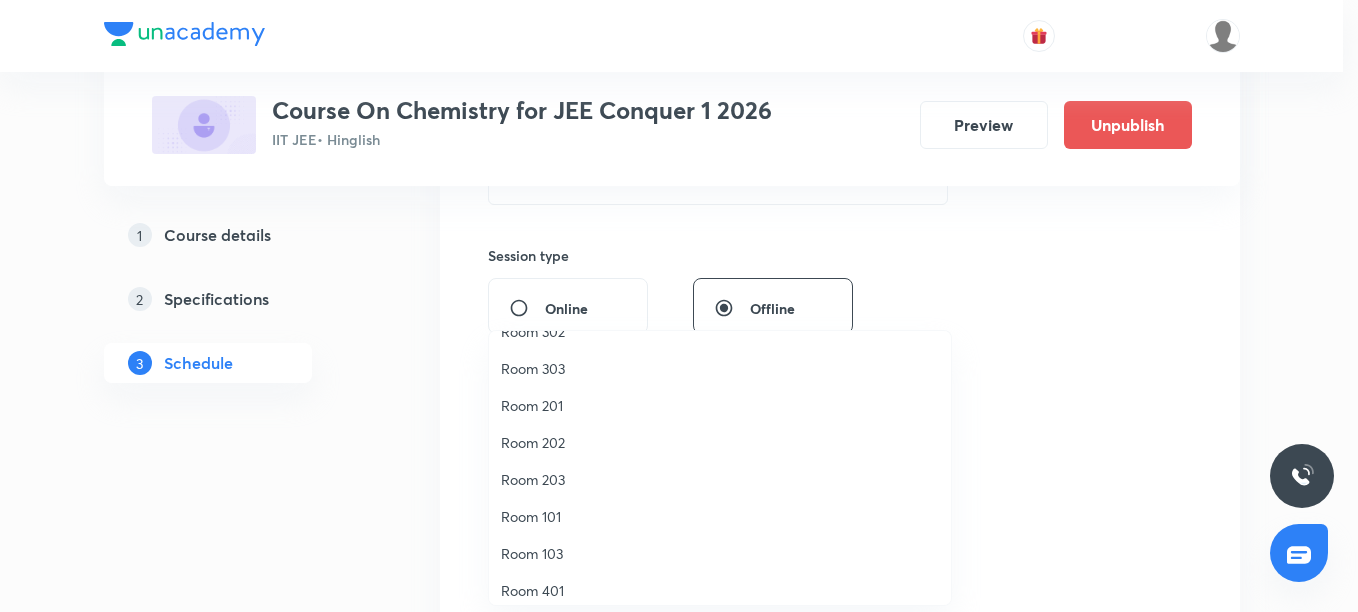 click on "Room 103" at bounding box center [720, 553] 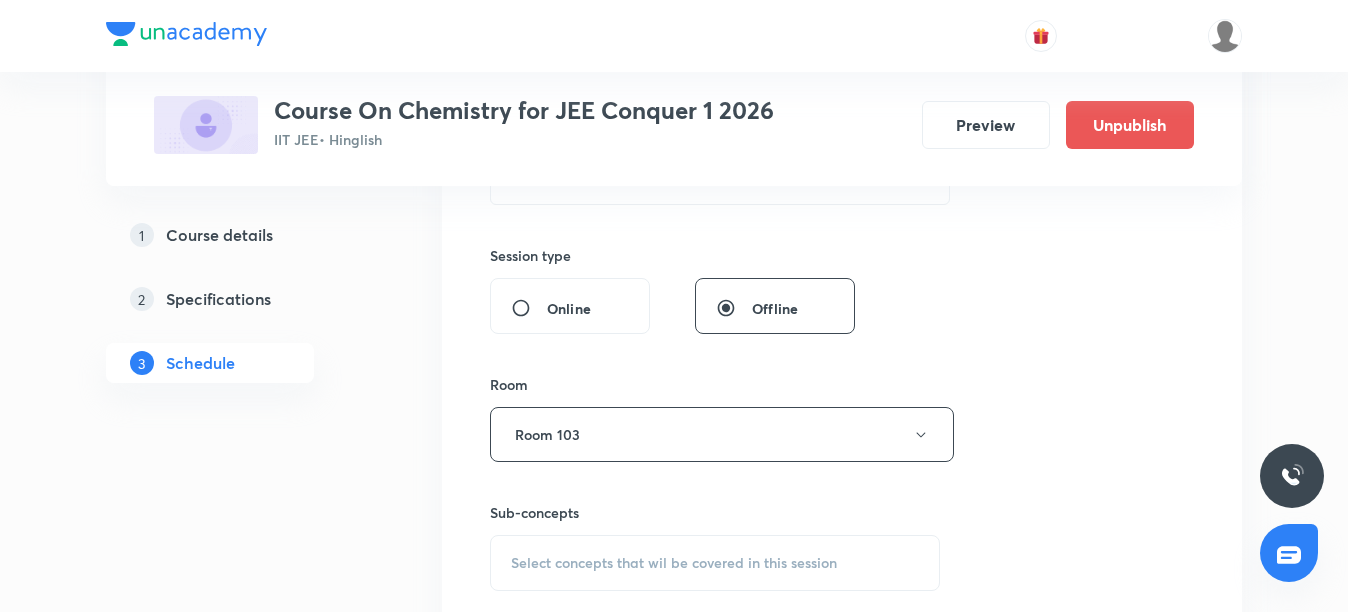 scroll, scrollTop: 800, scrollLeft: 0, axis: vertical 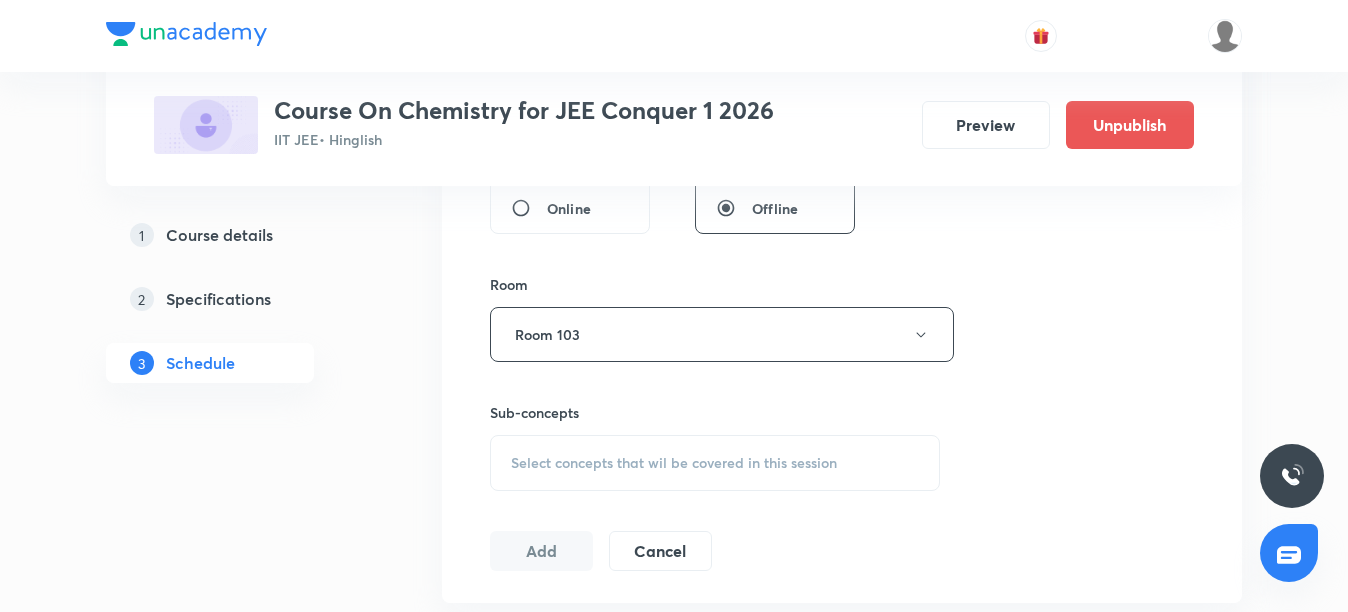 click on "Select concepts that wil be covered in this session" at bounding box center (715, 463) 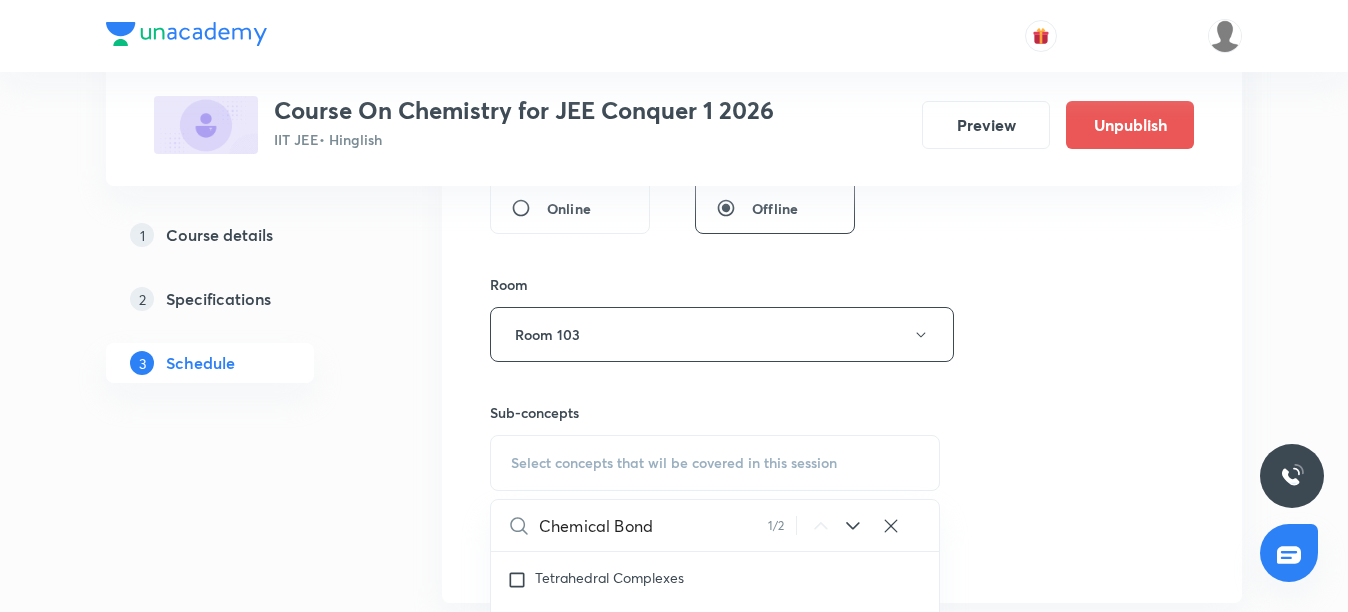 scroll, scrollTop: 28387, scrollLeft: 0, axis: vertical 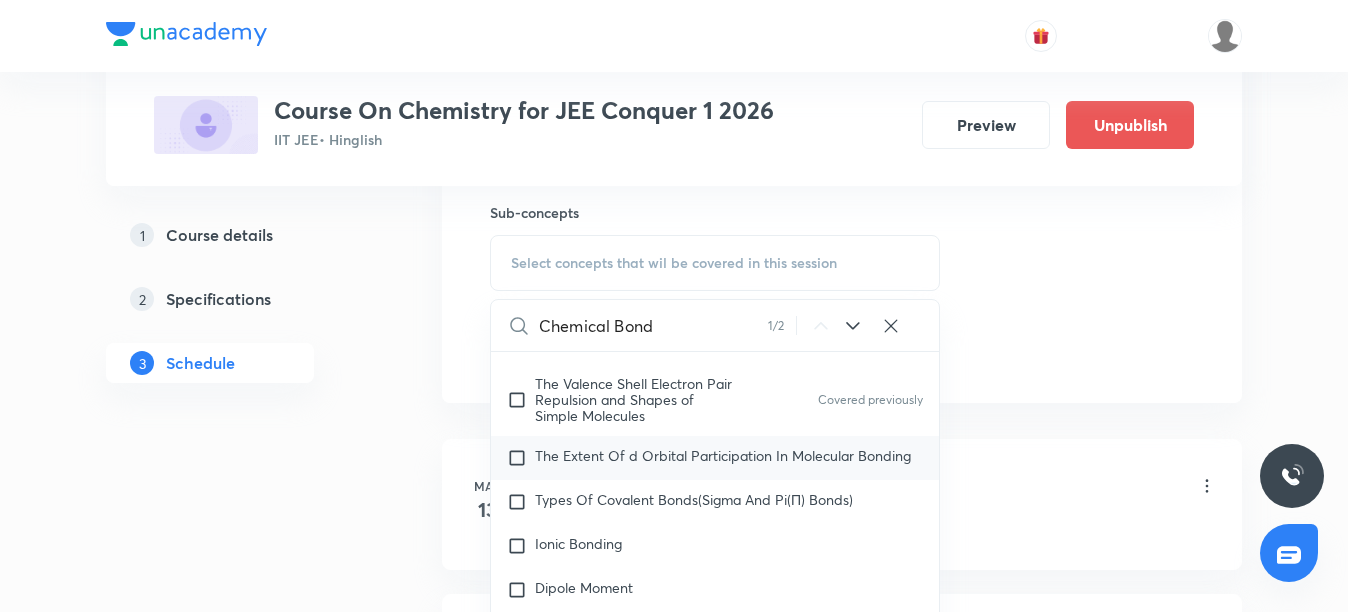 type on "Chemical Bond" 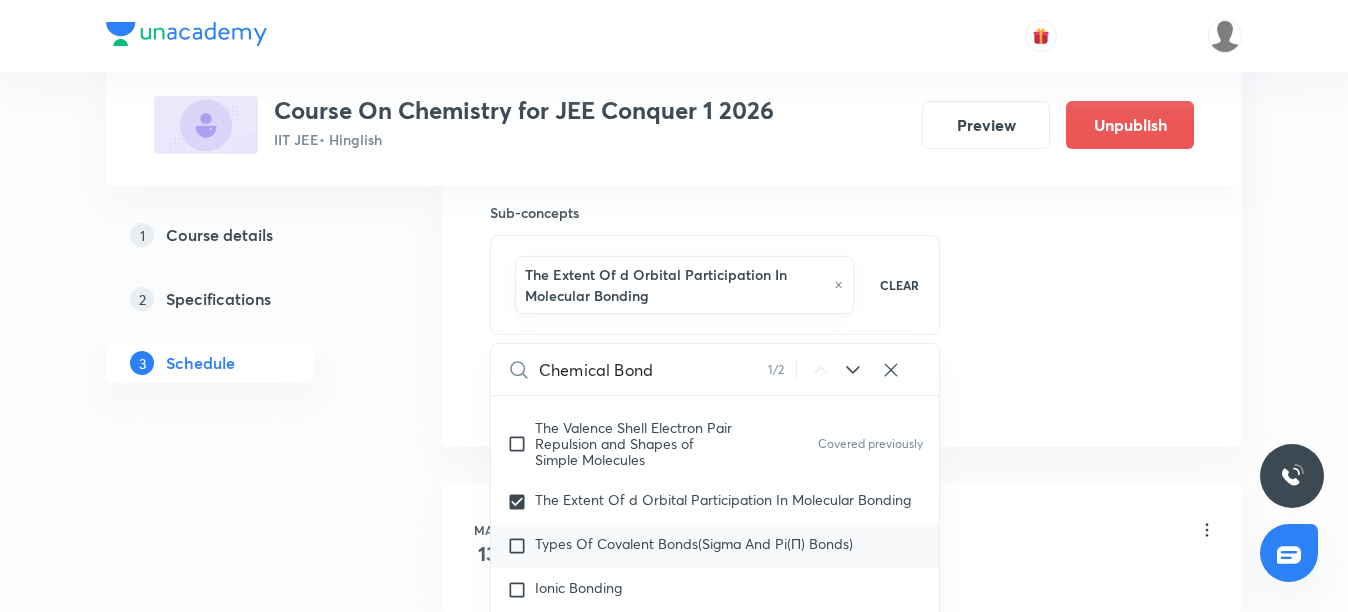 click on "Types Of Covalent Bonds(Sigma And Pi(Π) Bonds)" at bounding box center (715, 546) 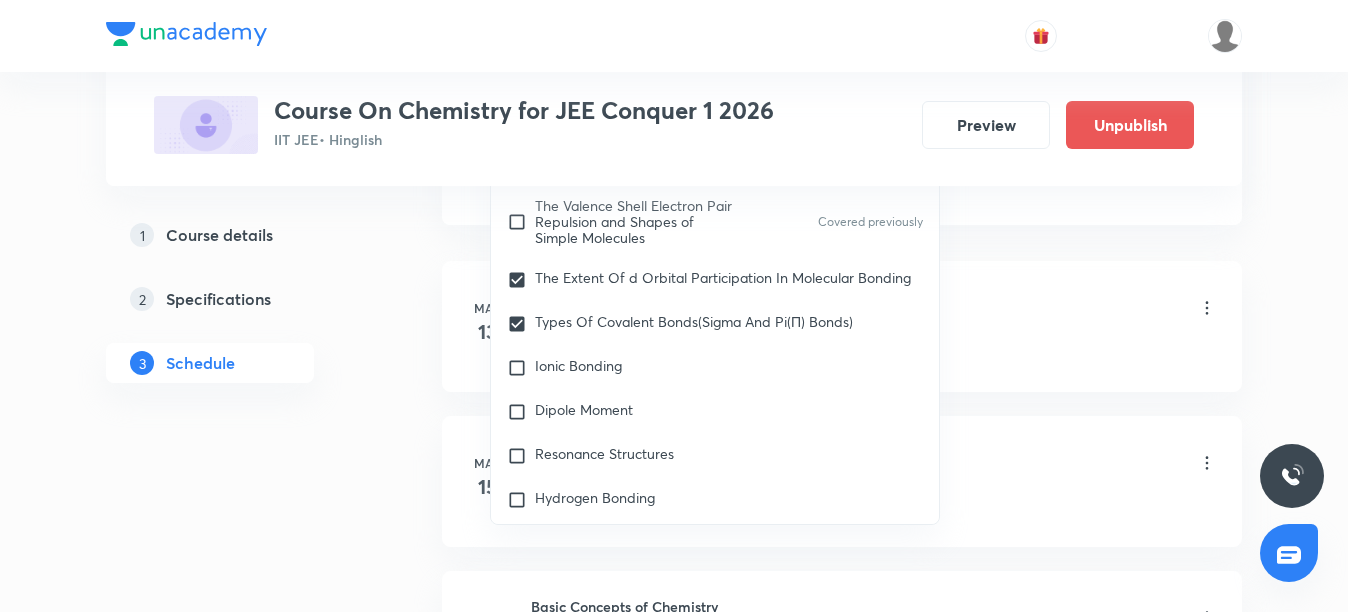 scroll, scrollTop: 1300, scrollLeft: 0, axis: vertical 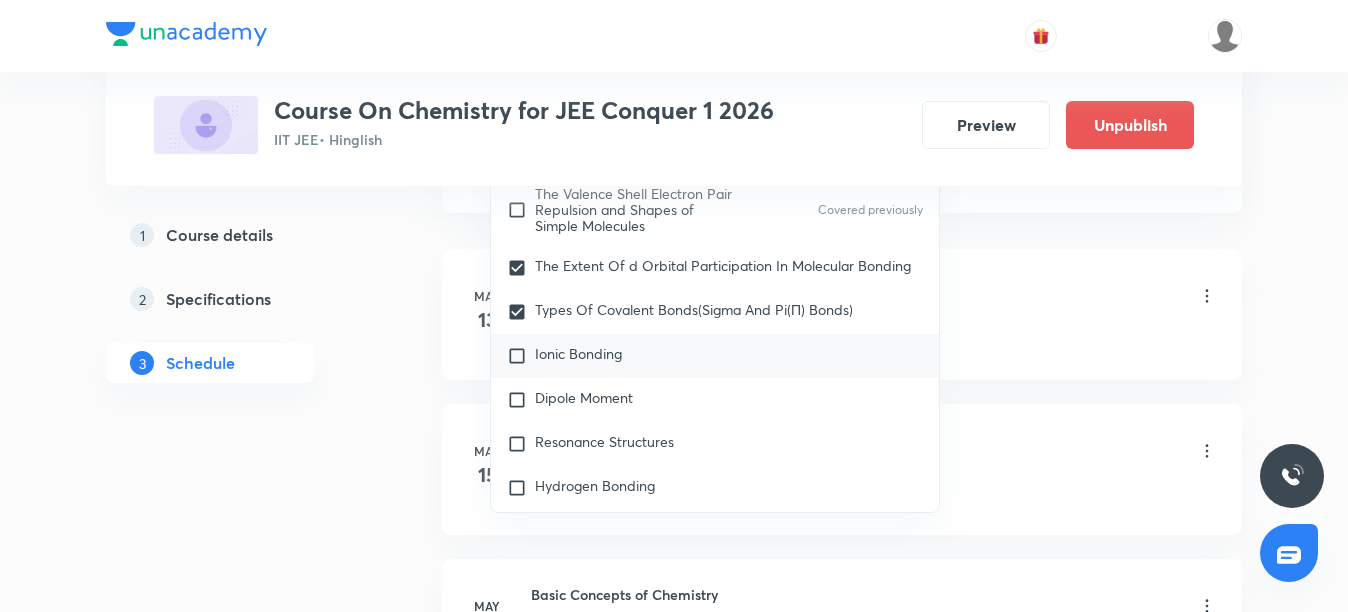 click on "Ionic Bonding" at bounding box center [578, 353] 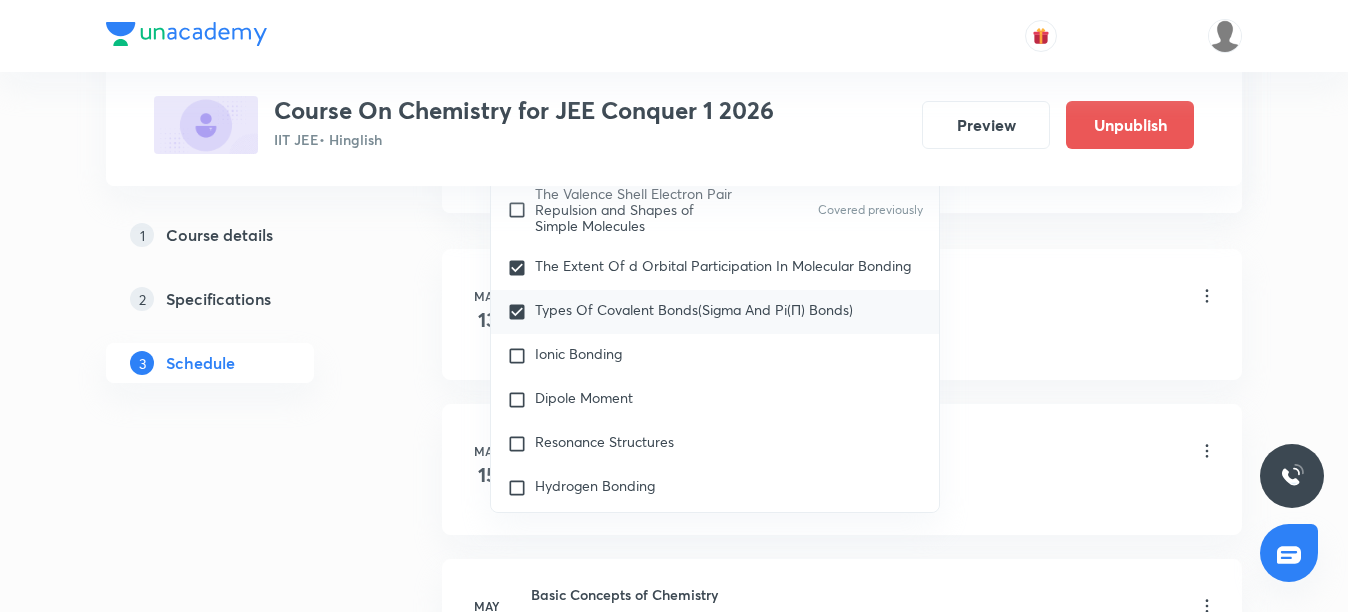 checkbox on "true" 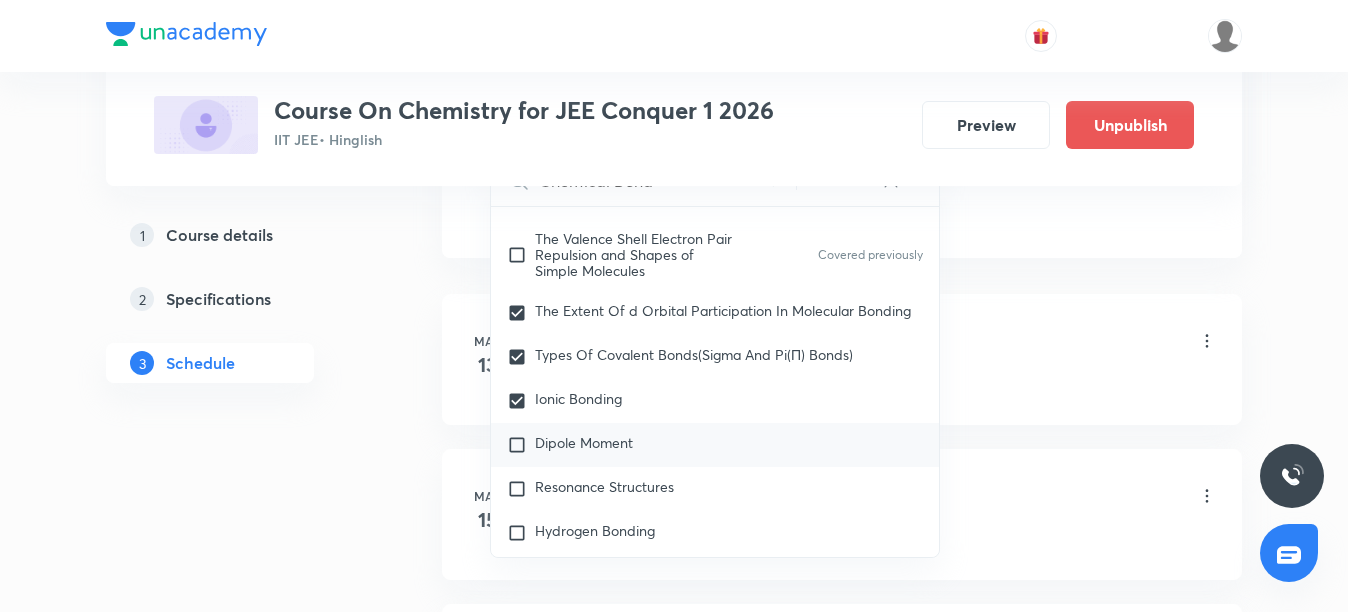 click on "Dipole Moment" at bounding box center (584, 442) 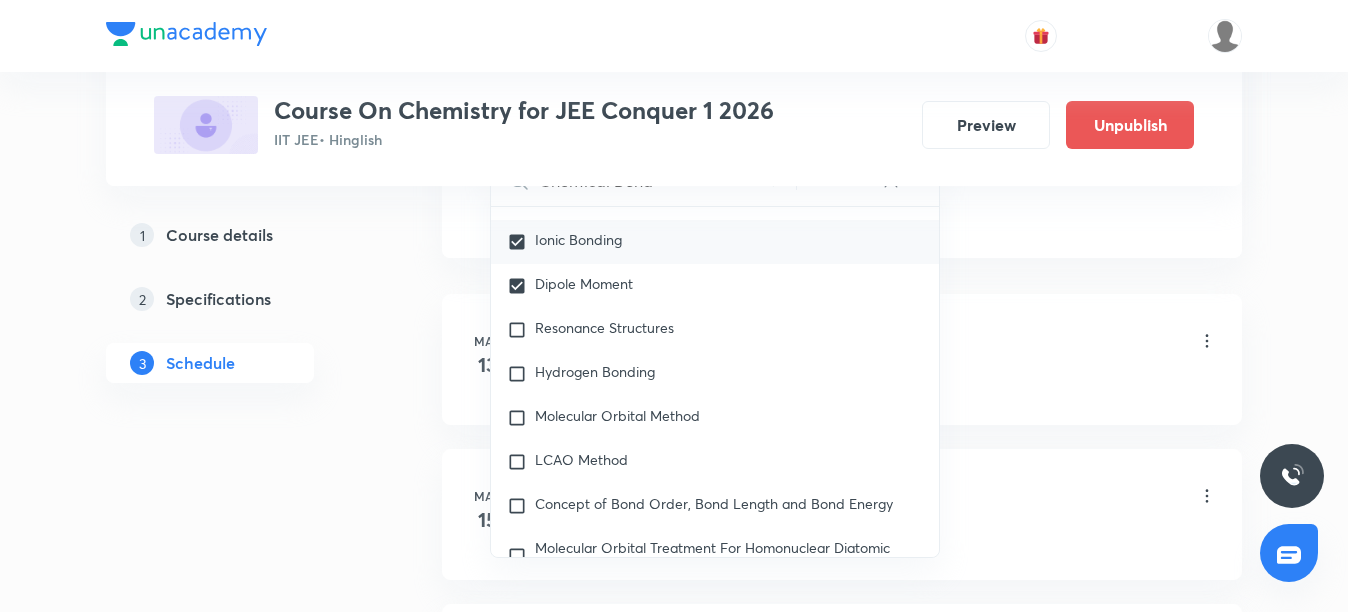 scroll, scrollTop: 29087, scrollLeft: 0, axis: vertical 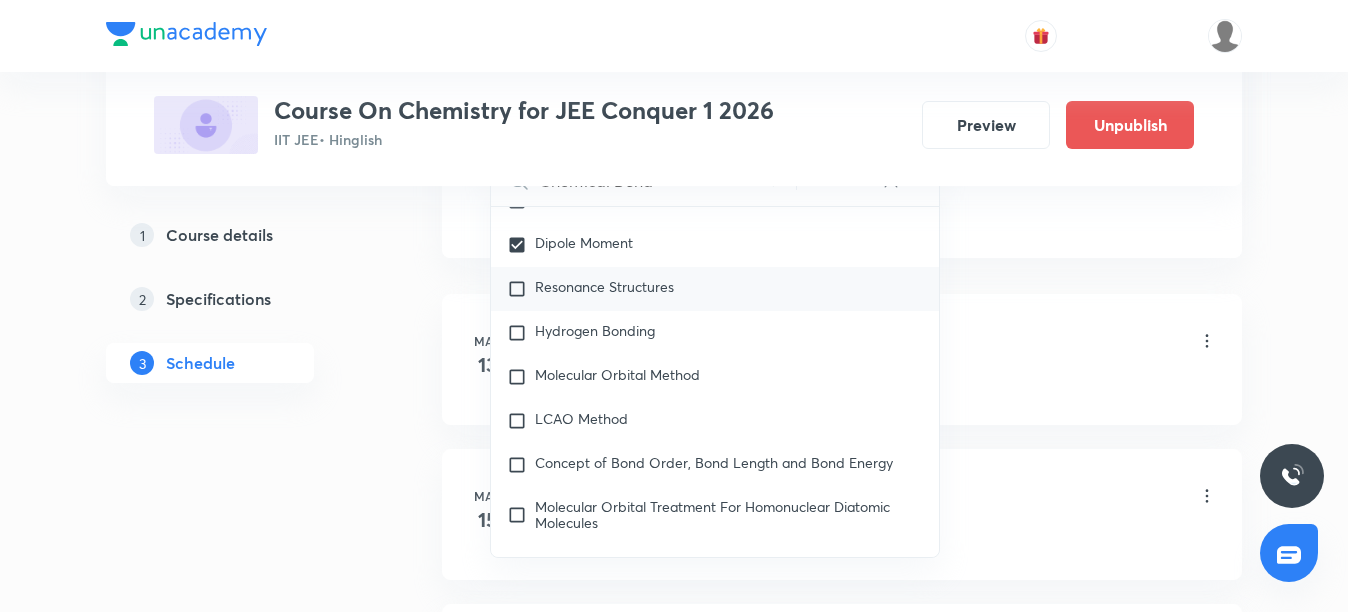 click on "Resonance Structures" at bounding box center [604, 286] 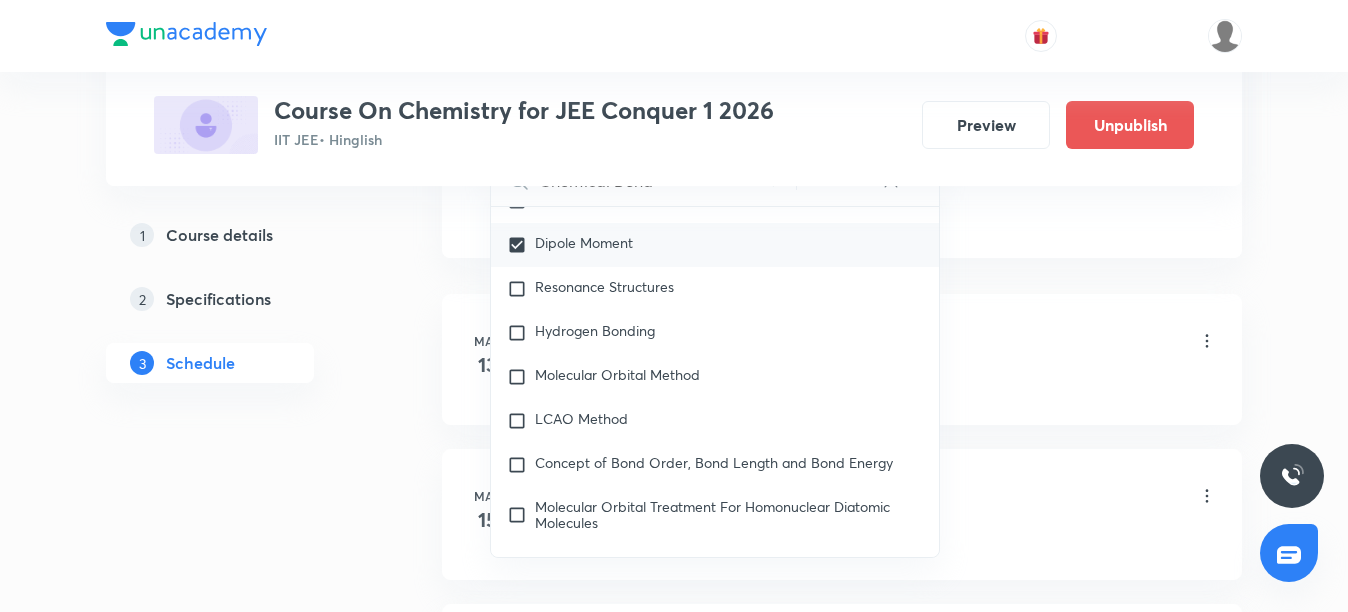 checkbox on "true" 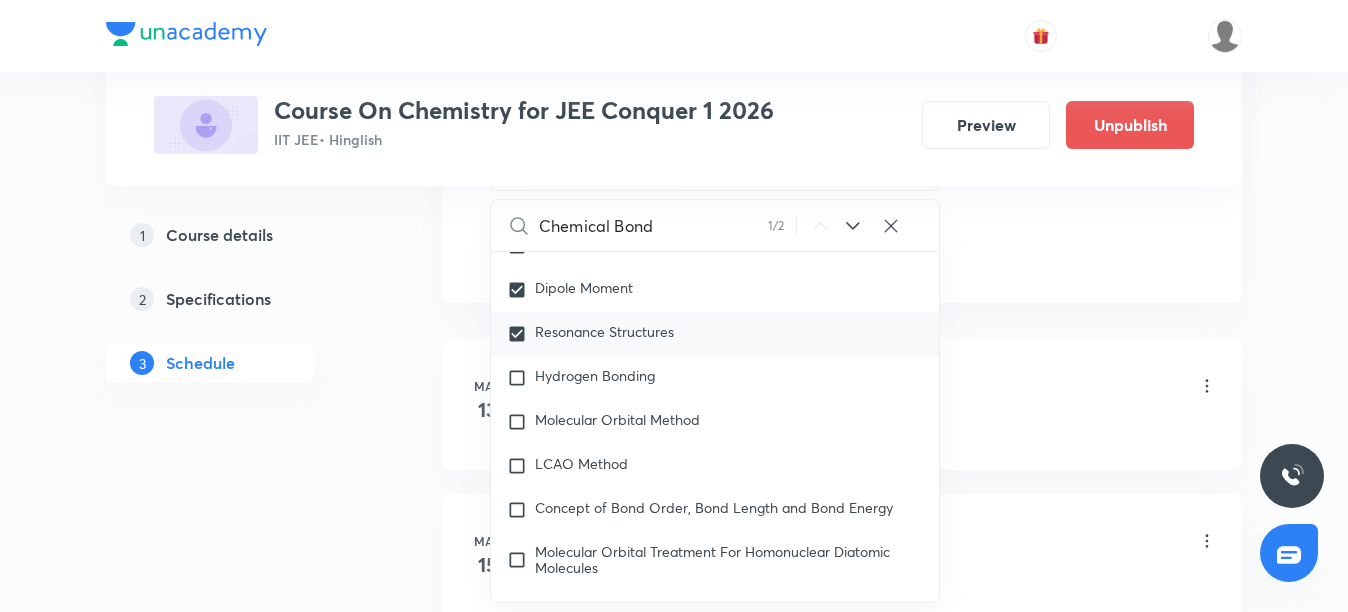 click on "Resonance Structures" at bounding box center [604, 331] 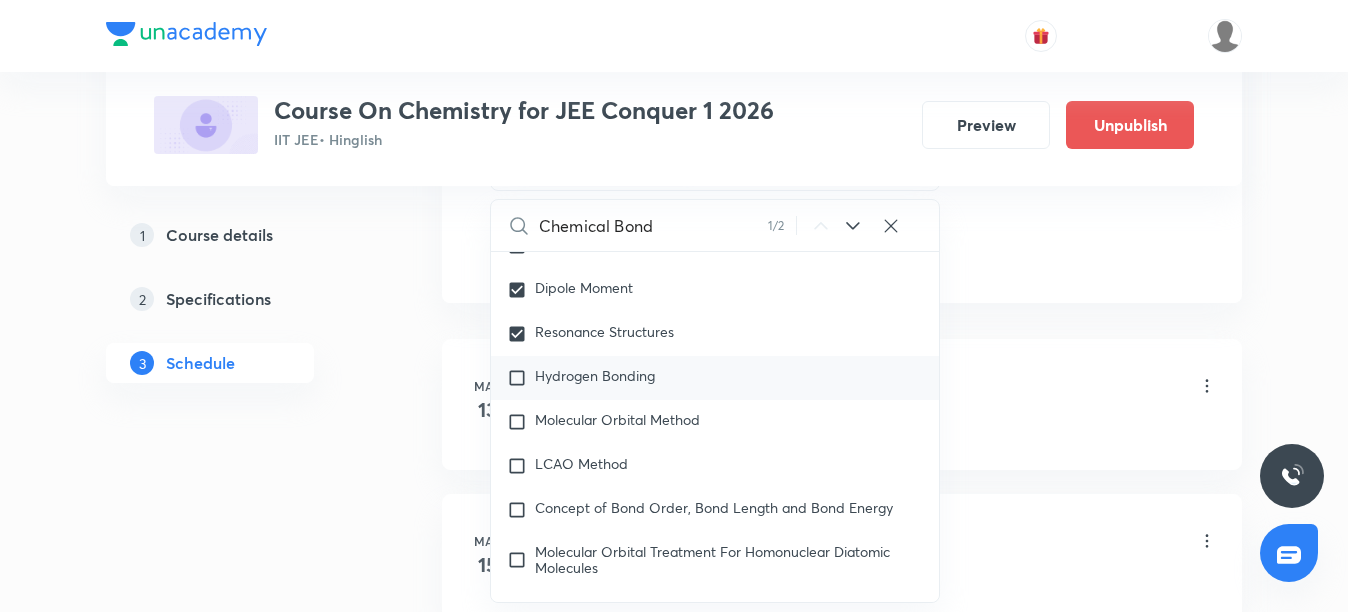 checkbox on "true" 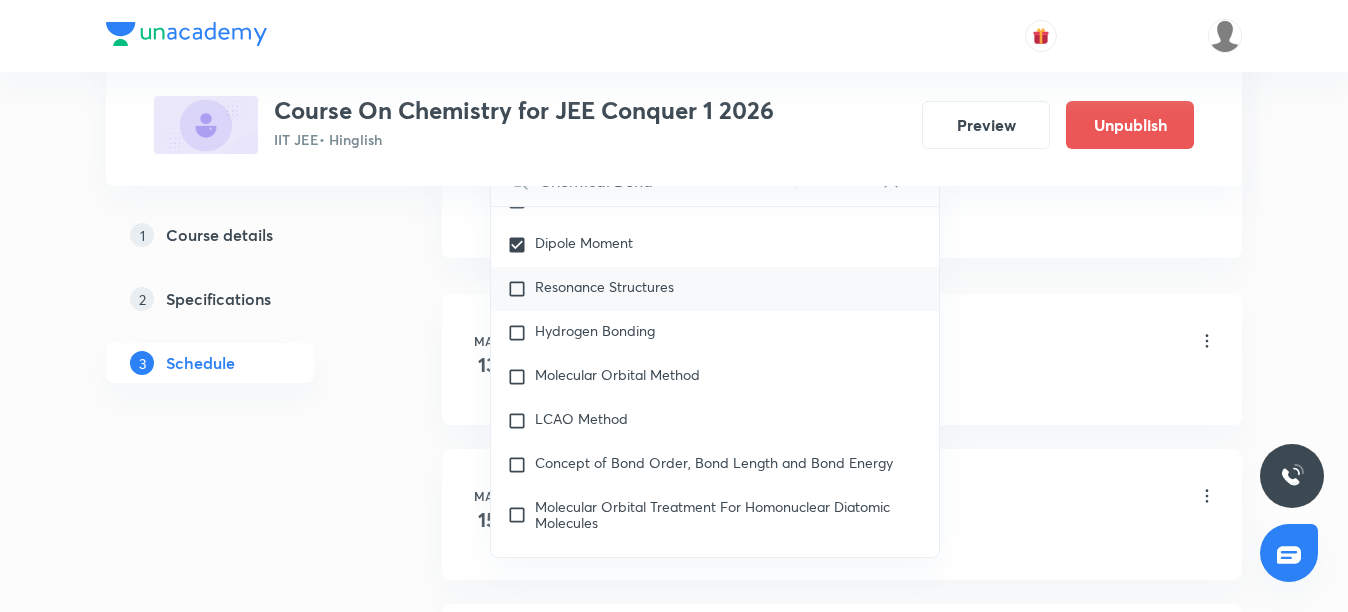 click on "Resonance Structures" at bounding box center [604, 286] 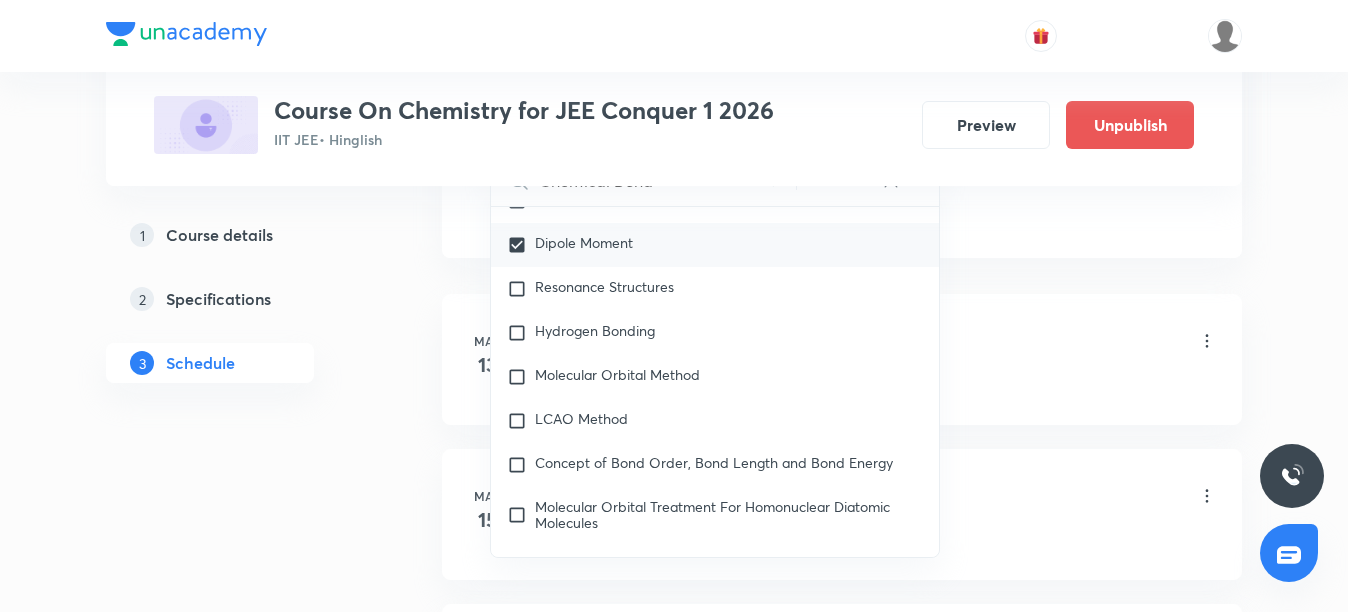 checkbox on "true" 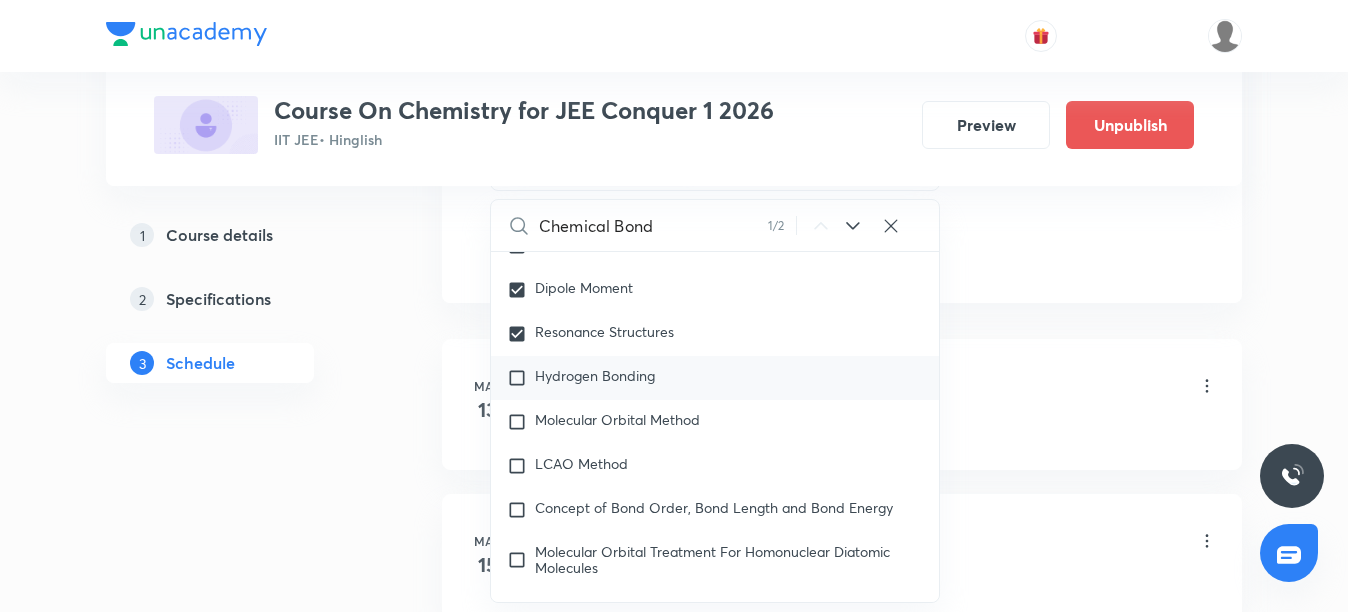 click on "Hydrogen Bonding" at bounding box center (595, 375) 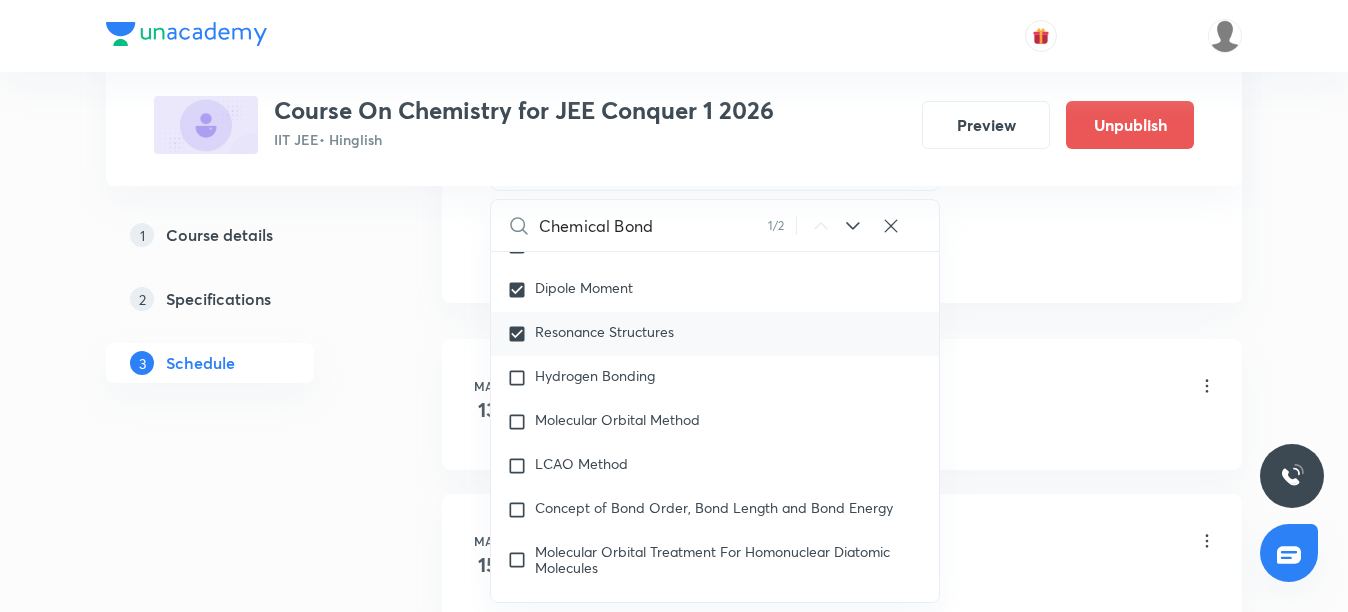 checkbox on "true" 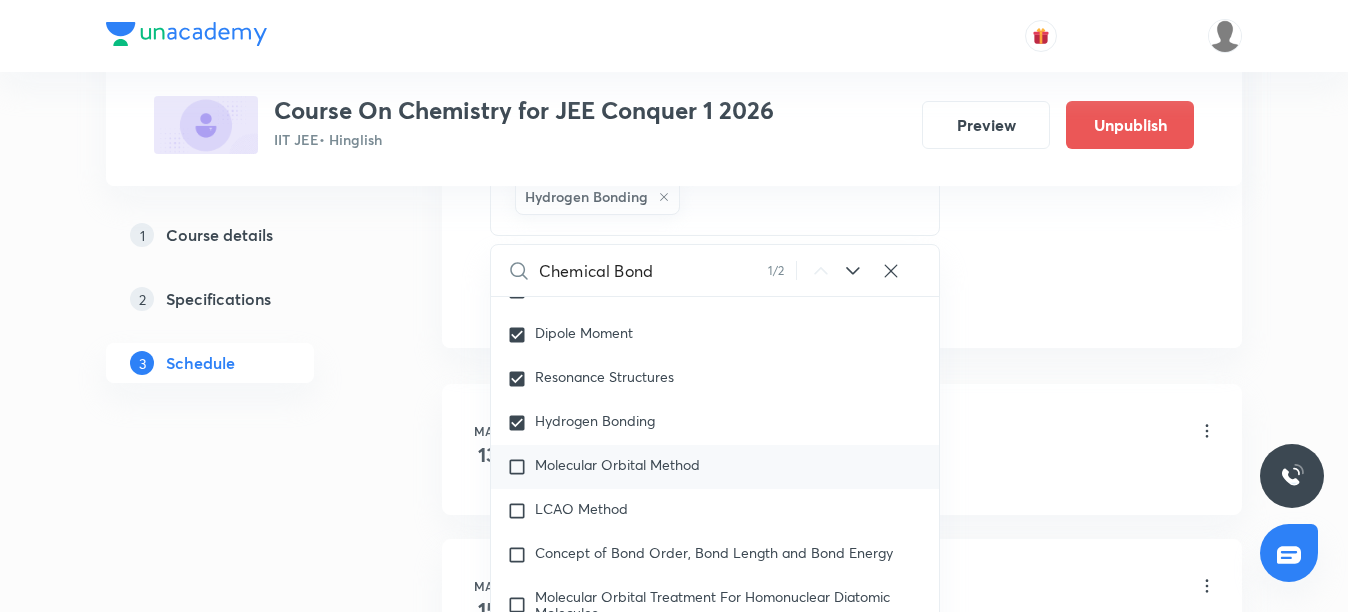 click on "Molecular Orbital Method" at bounding box center (617, 464) 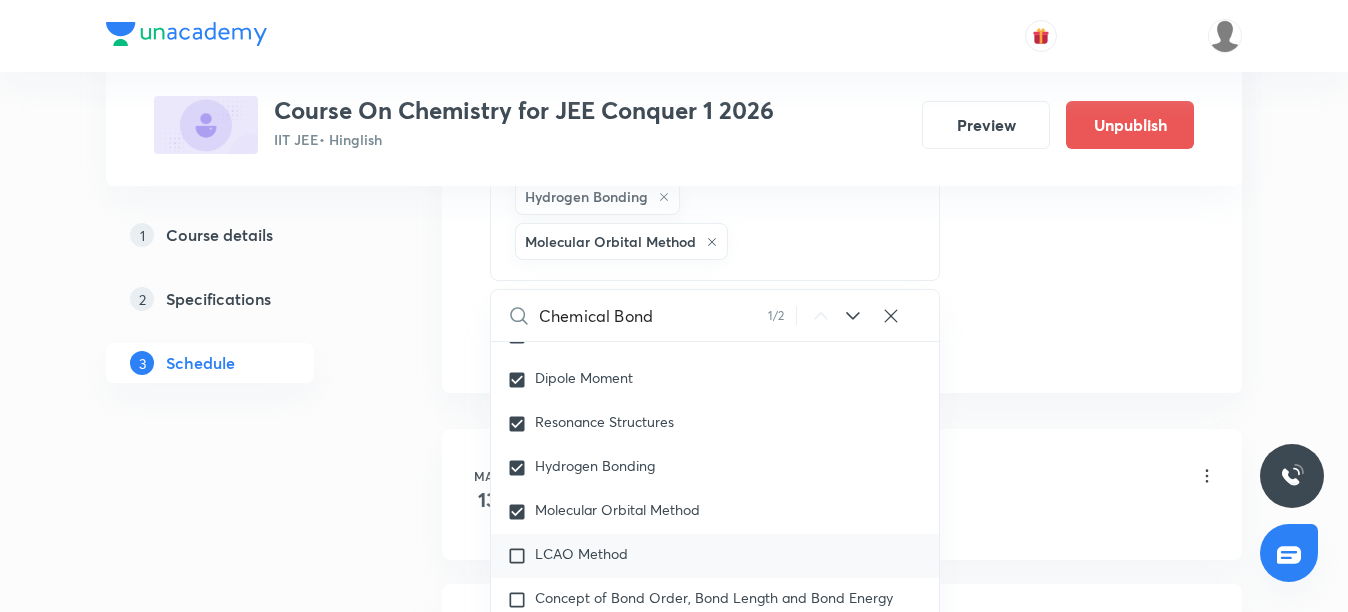 click on "LCAO Method" at bounding box center (581, 553) 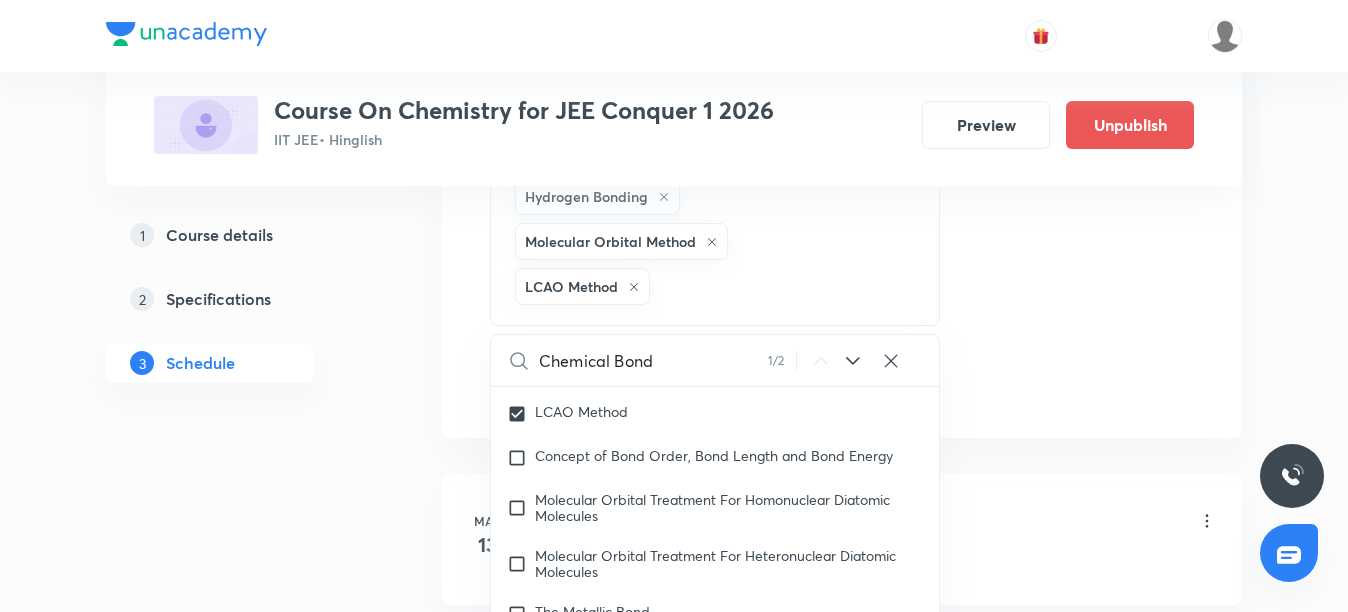 scroll, scrollTop: 29287, scrollLeft: 0, axis: vertical 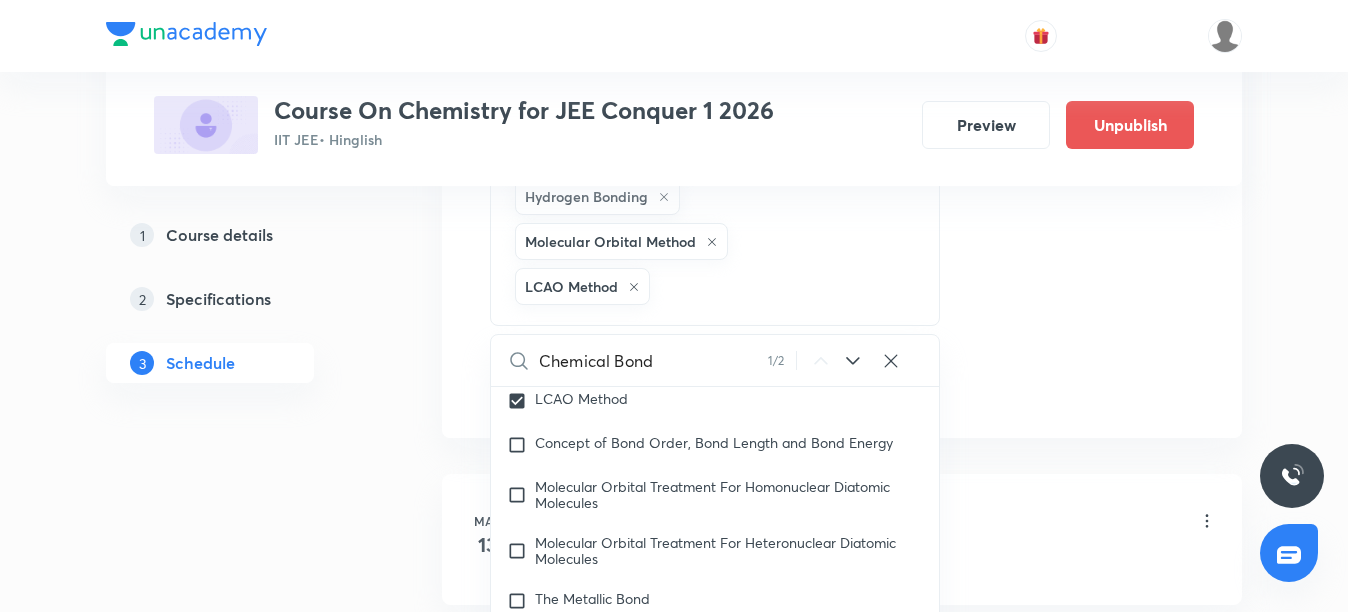 click on "Session  24 Live class Session title 16/99 Chemical Bonding ​ Schedule for Jul 12, 2025, 12:10 PM ​ Duration (in minutes) 110 ​   Session type Online Offline Room Room 103 Sub-concepts The Extent Of d Orbital Participation In Molecular Bonding Types Of Covalent Bonds(Sigma And Pi(Π) Bonds) Ionic Bonding Dipole Moment Resonance Structures Hydrogen Bonding Molecular Orbital Method LCAO Method CLEAR Chemical Bond 1 / 2 ​ Chemistry Mock Questions Chemistry Mock Questions Covered previously Chemistry Previous Year Chemistry Previous Year General Topics & Mole Concept Basic Concepts Covered previously Basic Introduction Percentage Composition Stoichiometry Principle of Atom Conservation (POAC) Relation between Stoichiometric Quantities Application of Mole Concept: Gravimetric Analysis Different Laws Formula and Composition Concentration Terms Some basic concepts of Chemistry Covered previously Atomic Structure Discovery Of Electron Covered previously Some Prerequisites of Physics Covered previously Payload" at bounding box center [842, -231] 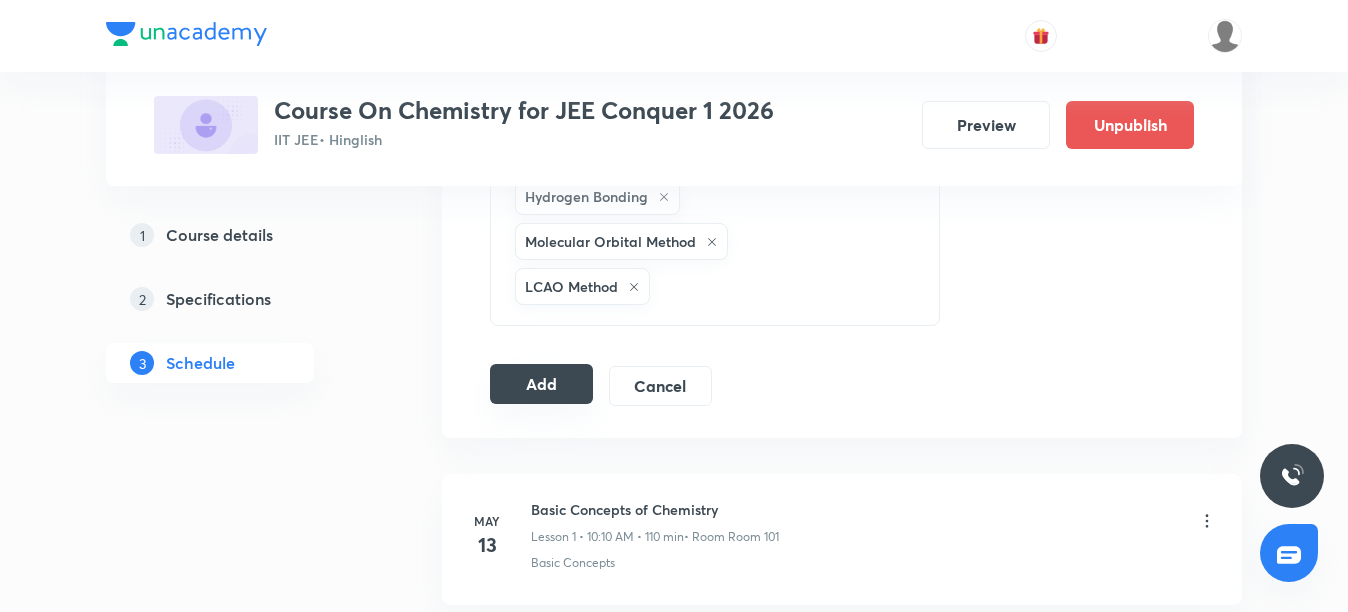 click on "Add" at bounding box center (541, 384) 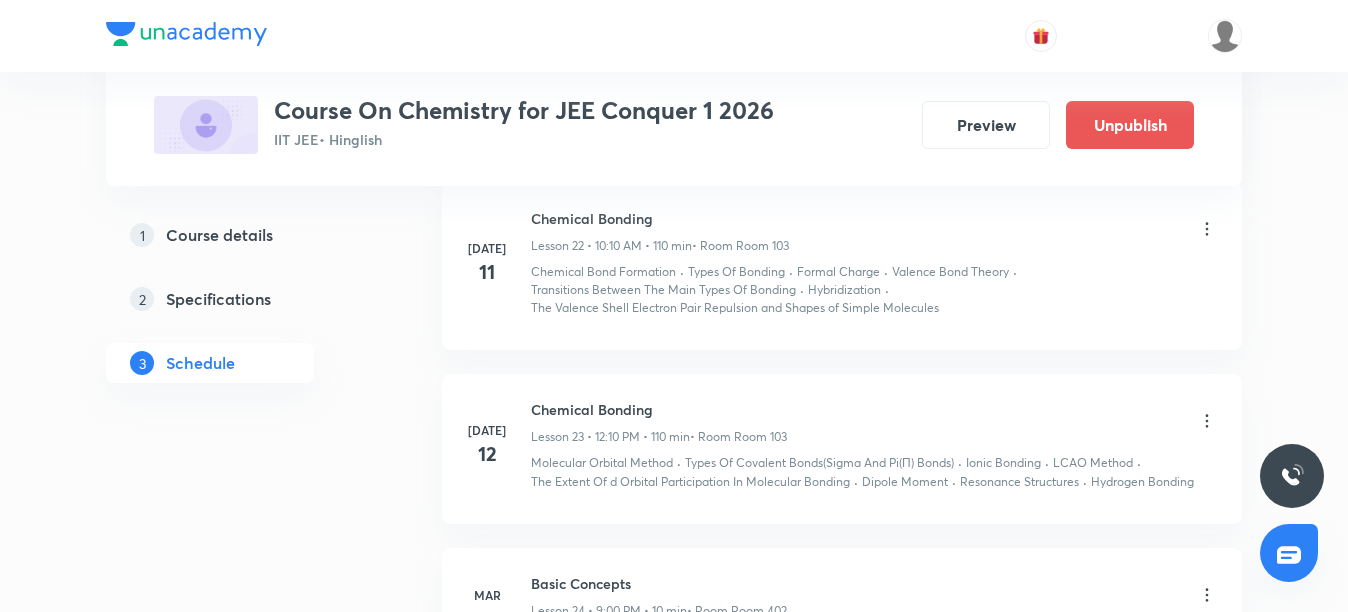 scroll, scrollTop: 3642, scrollLeft: 0, axis: vertical 